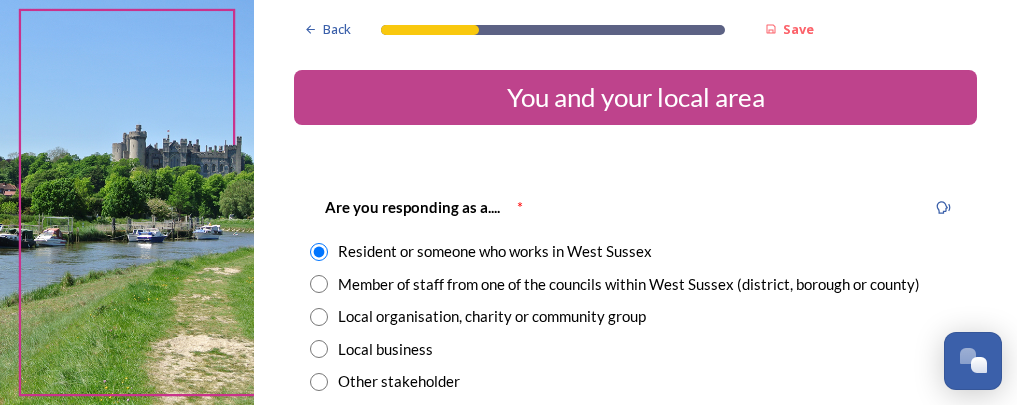 scroll, scrollTop: 0, scrollLeft: 0, axis: both 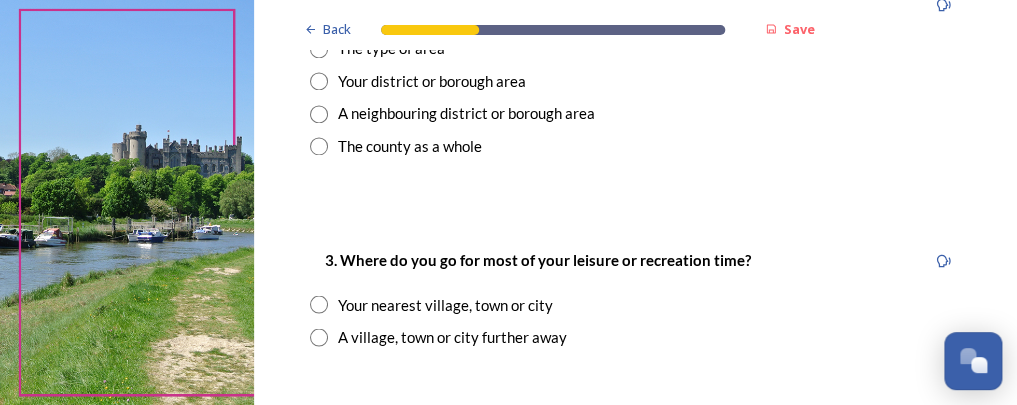 click at bounding box center [319, 49] 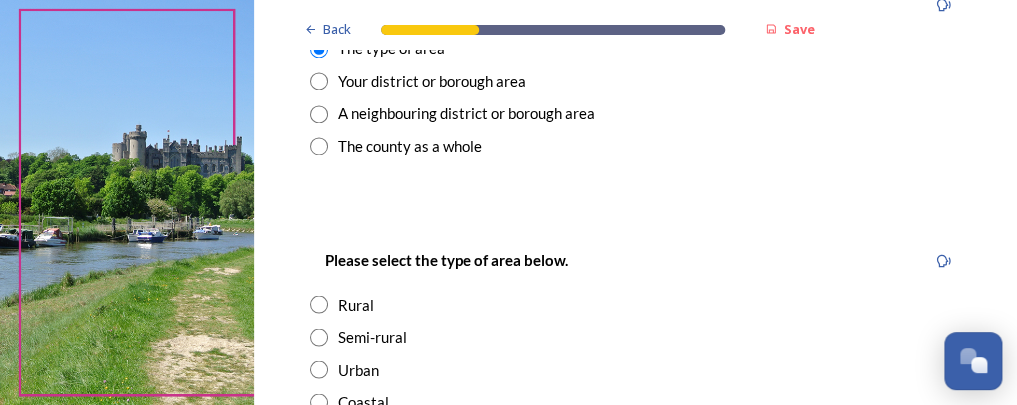 scroll, scrollTop: 1152, scrollLeft: 0, axis: vertical 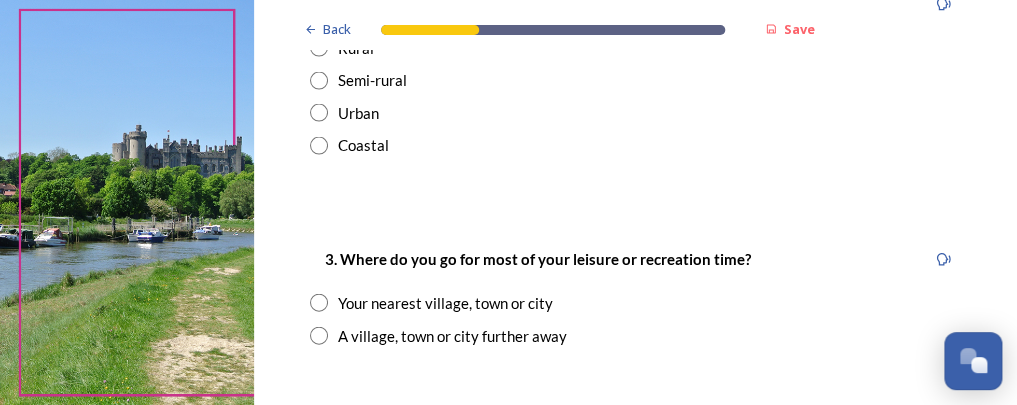 click at bounding box center (319, 81) 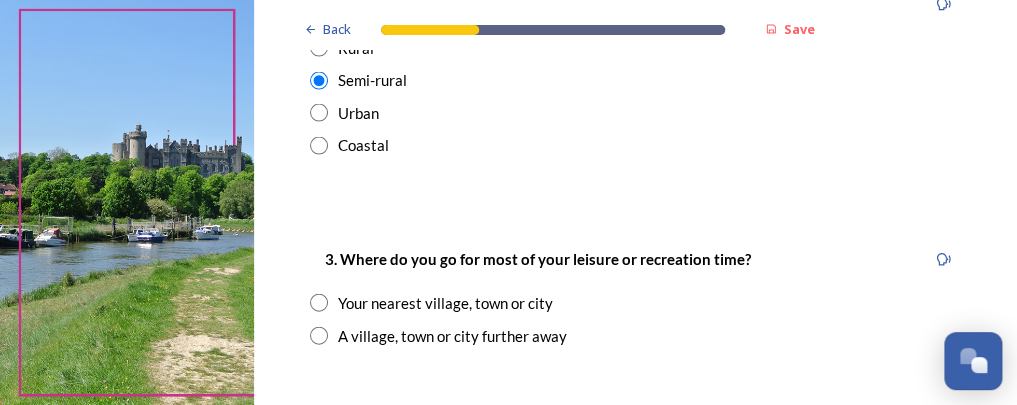 click at bounding box center [319, 146] 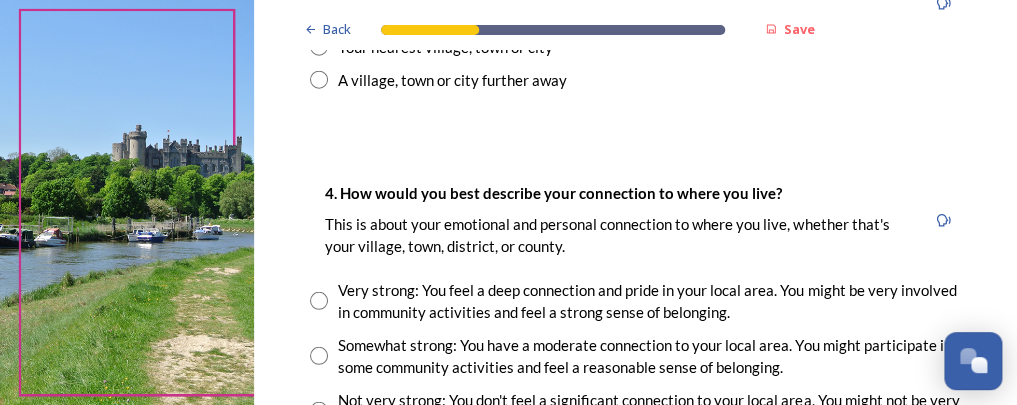 scroll, scrollTop: 1280, scrollLeft: 0, axis: vertical 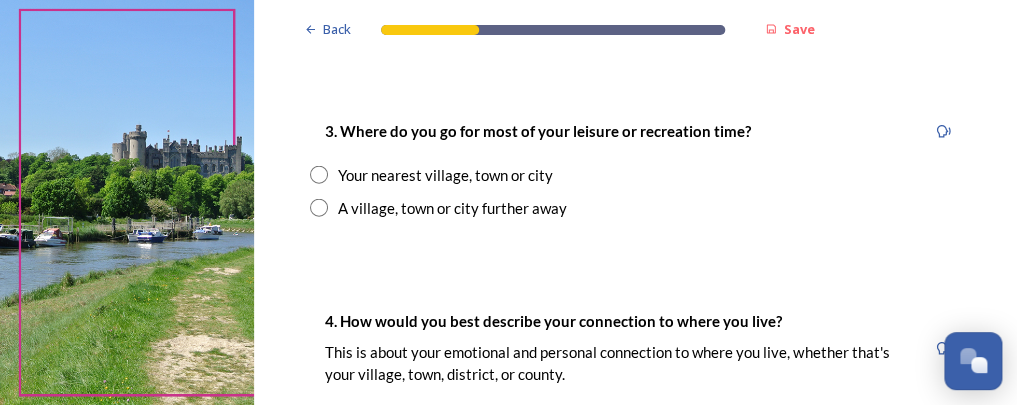 click at bounding box center [319, 175] 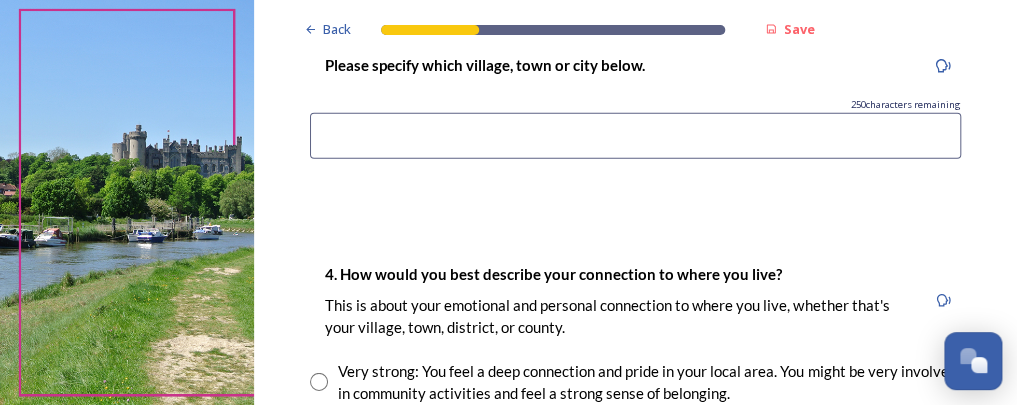 scroll, scrollTop: 1408, scrollLeft: 0, axis: vertical 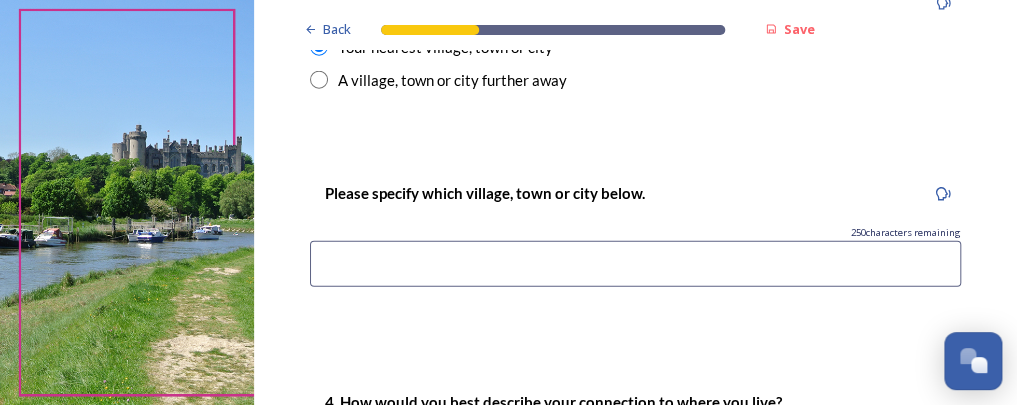click at bounding box center [635, 264] 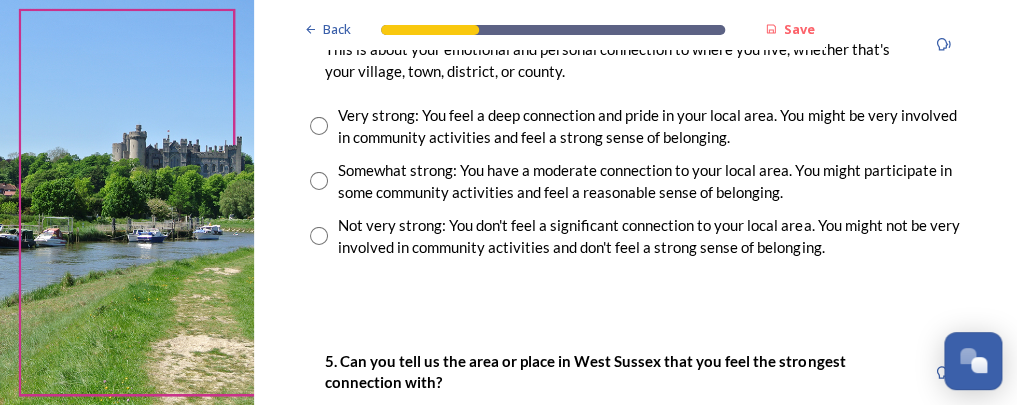 scroll, scrollTop: 1920, scrollLeft: 0, axis: vertical 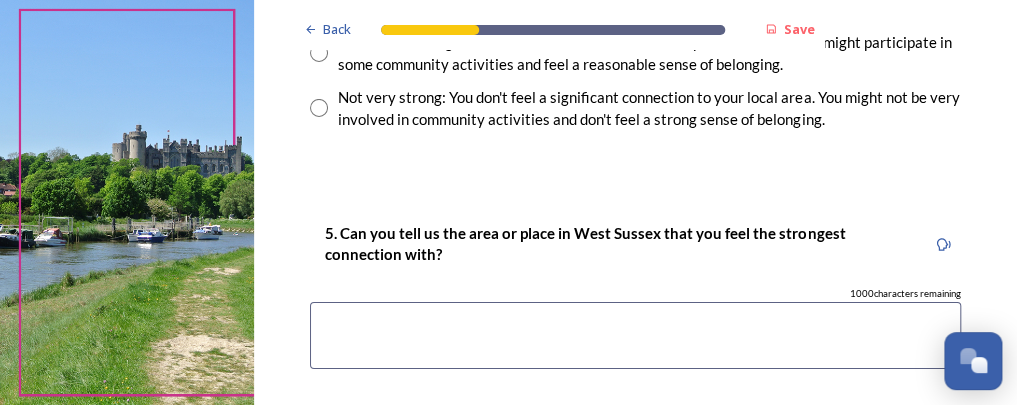 type on "Chichester" 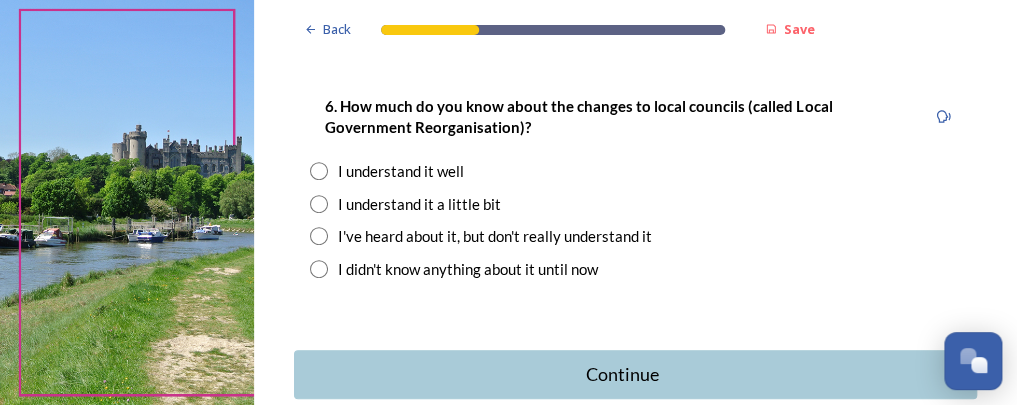scroll, scrollTop: 2176, scrollLeft: 0, axis: vertical 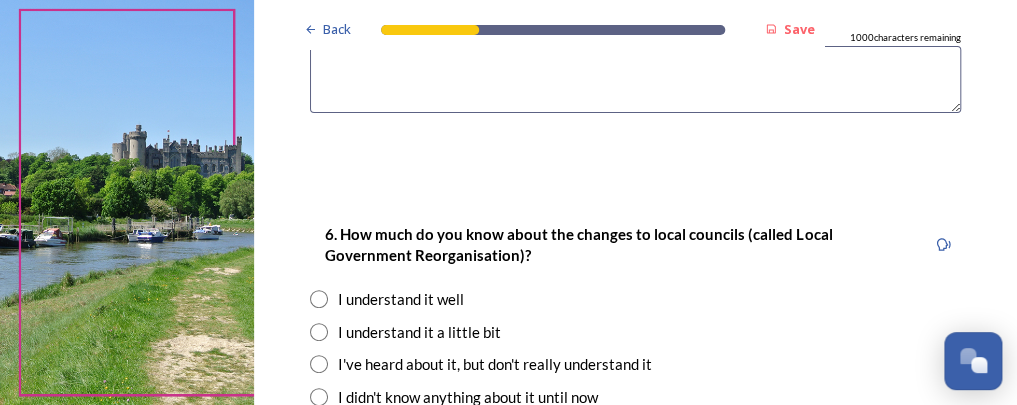 click at bounding box center (635, 79) 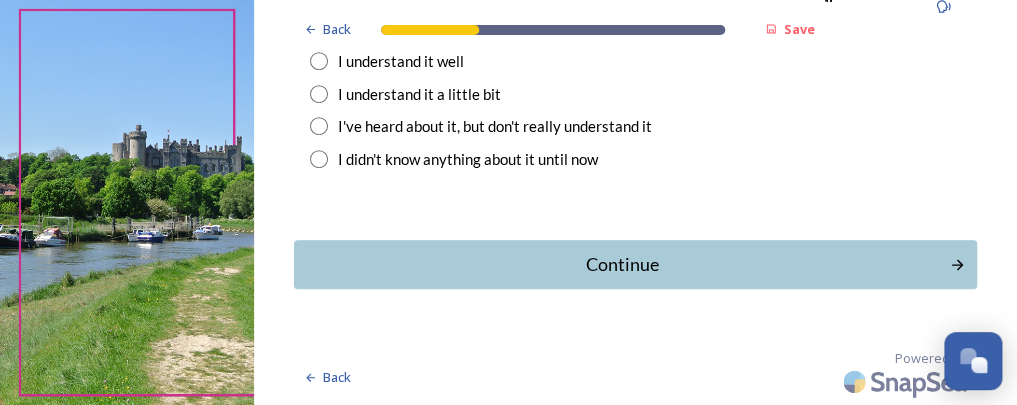 scroll, scrollTop: 2432, scrollLeft: 0, axis: vertical 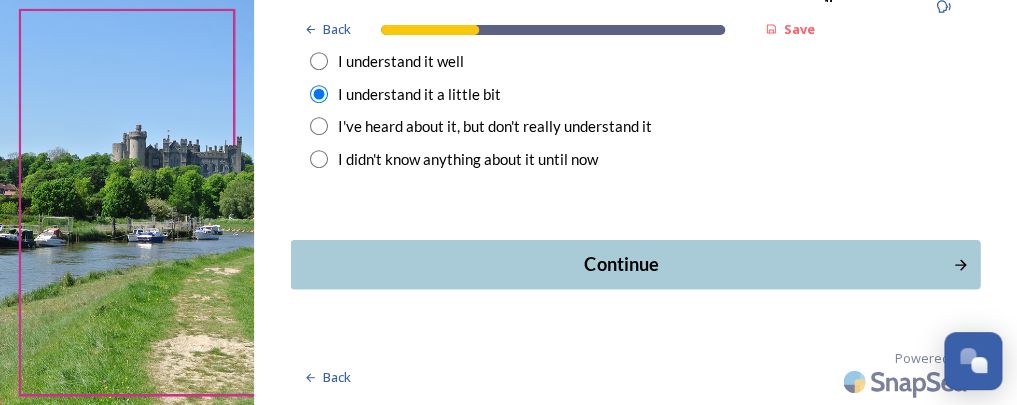 click on "Continue" at bounding box center (622, 264) 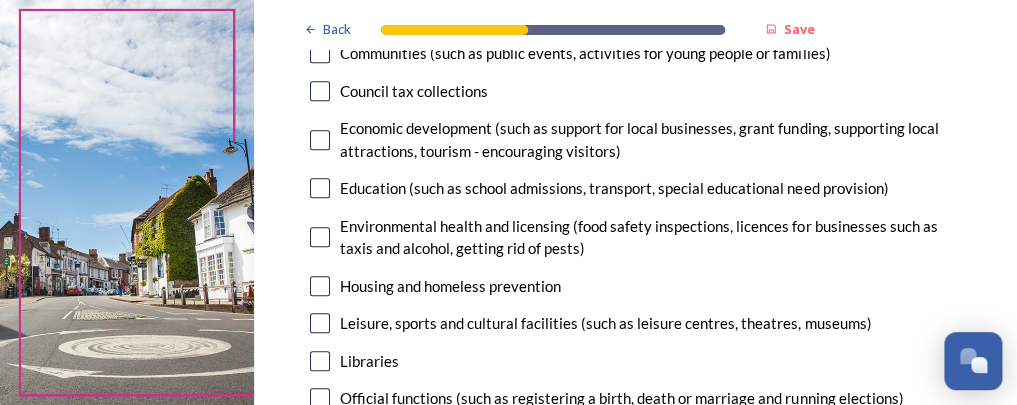 scroll, scrollTop: 256, scrollLeft: 0, axis: vertical 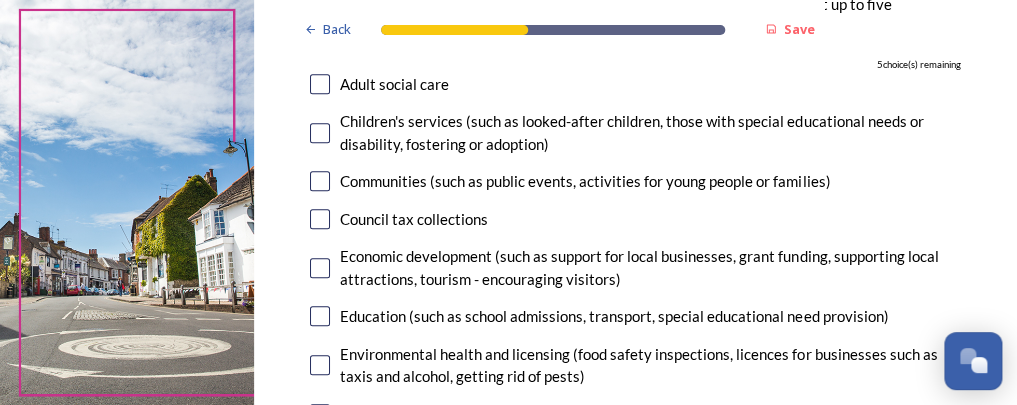 click at bounding box center (320, 84) 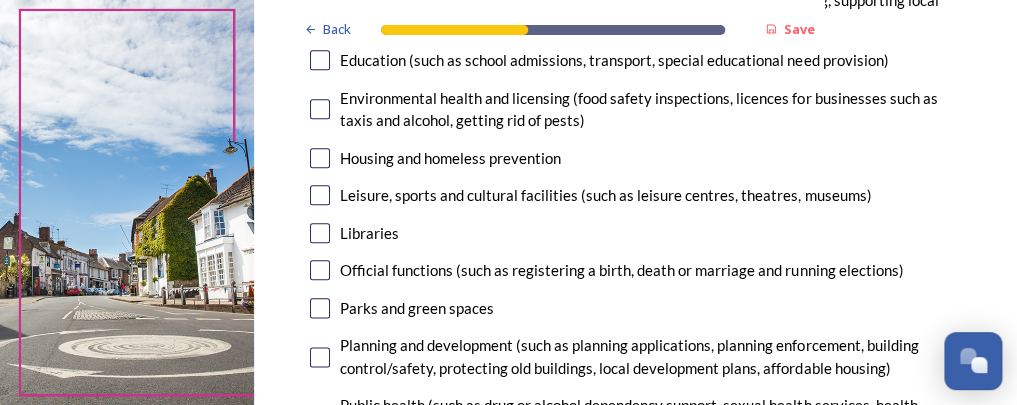 scroll, scrollTop: 384, scrollLeft: 0, axis: vertical 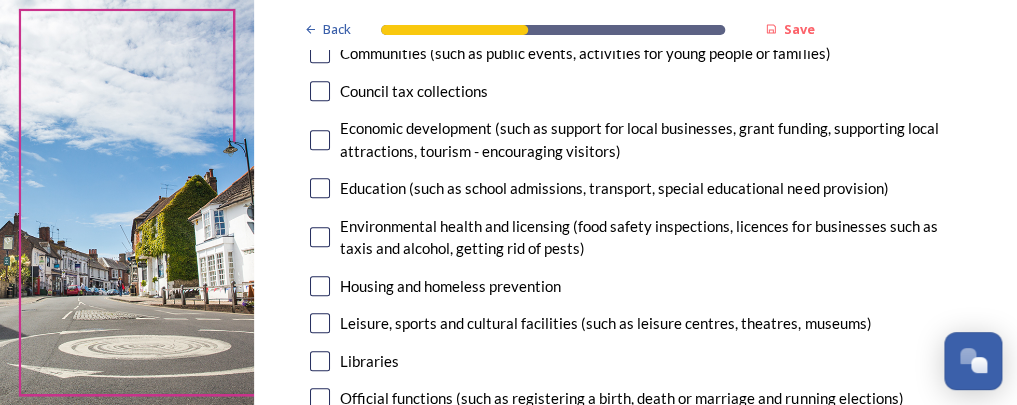 click at bounding box center [320, 140] 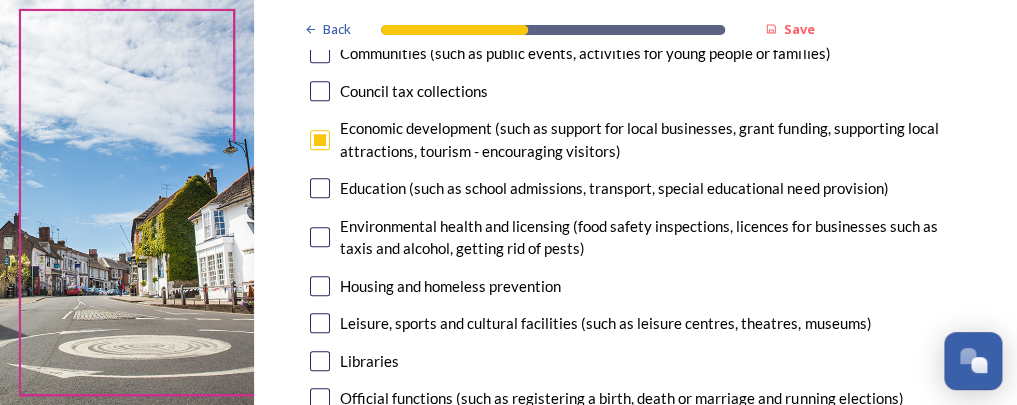 click at bounding box center (320, 140) 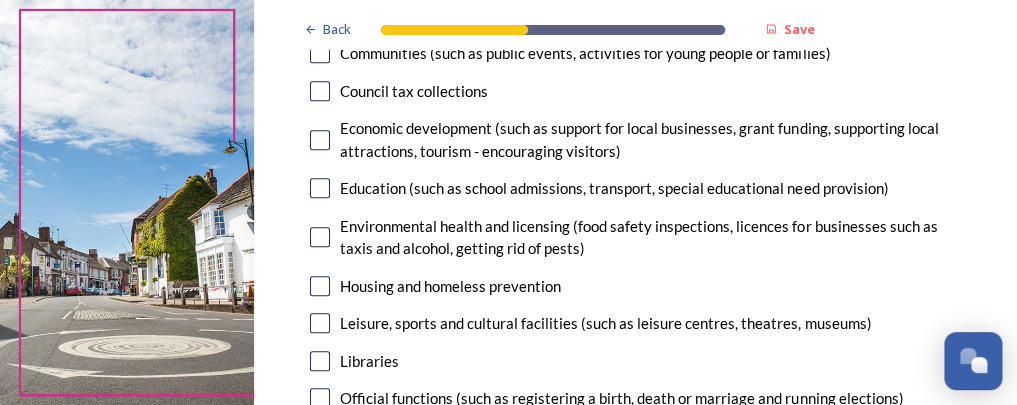 click at bounding box center (320, 237) 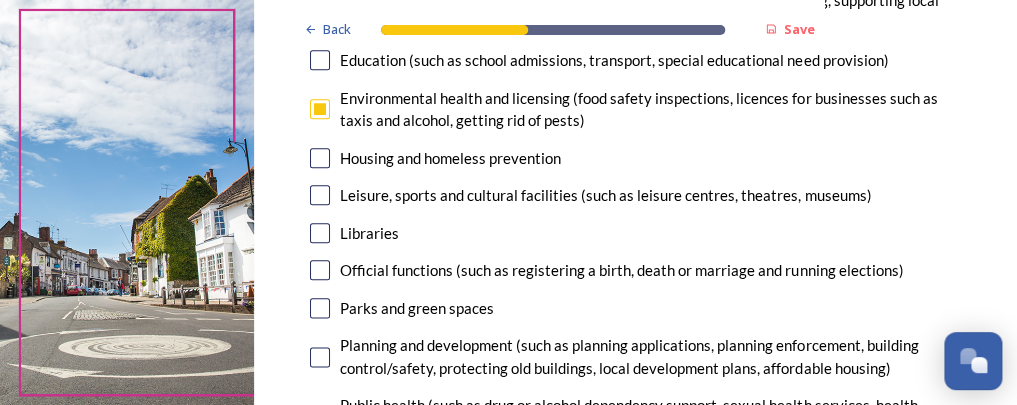 scroll, scrollTop: 640, scrollLeft: 0, axis: vertical 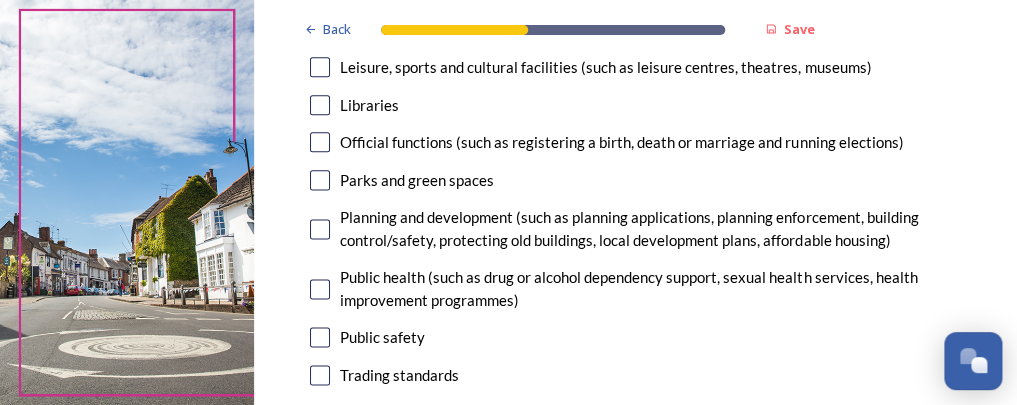 click at bounding box center (320, 180) 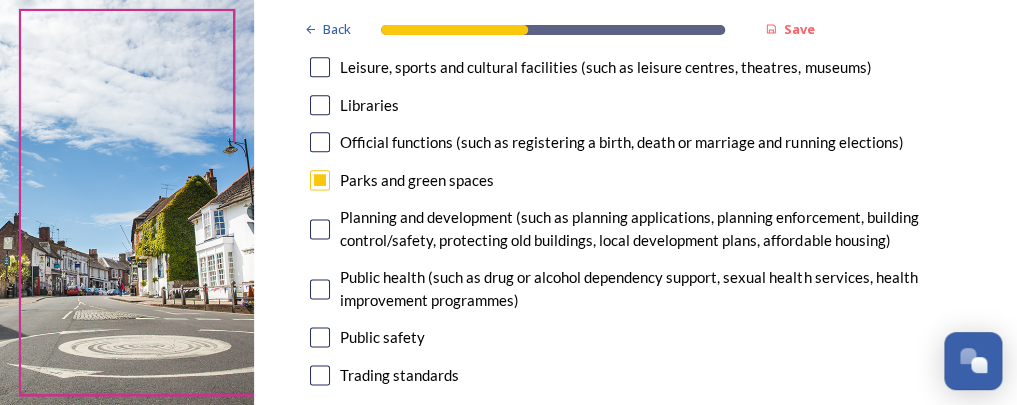 scroll, scrollTop: 768, scrollLeft: 0, axis: vertical 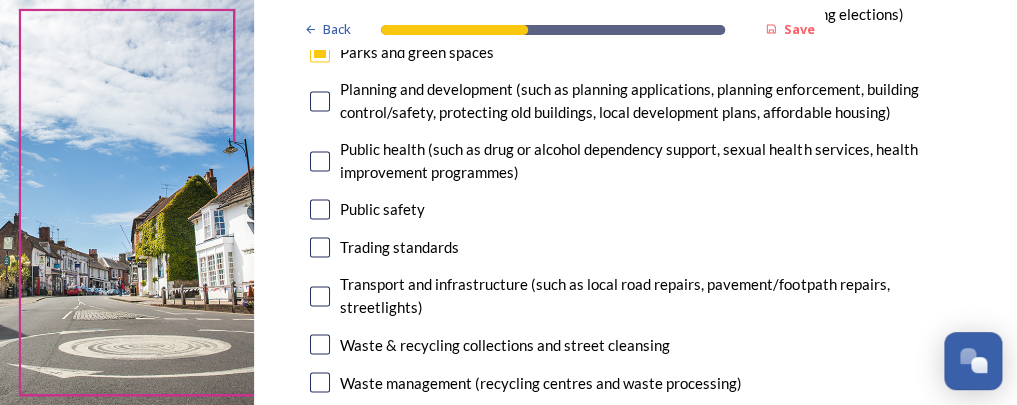 click at bounding box center [320, 101] 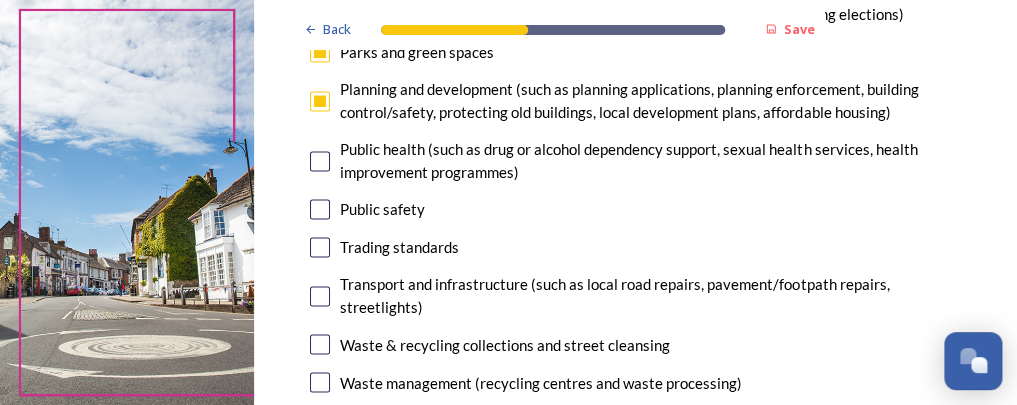 scroll, scrollTop: 896, scrollLeft: 0, axis: vertical 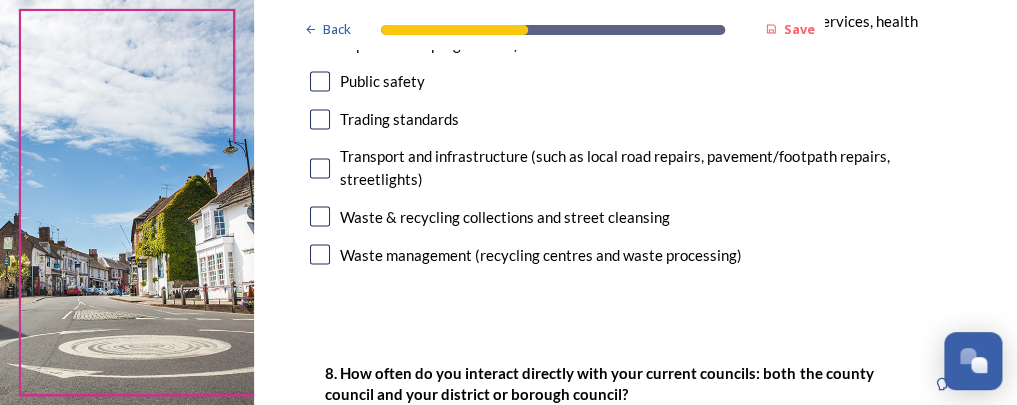 click at bounding box center [320, 168] 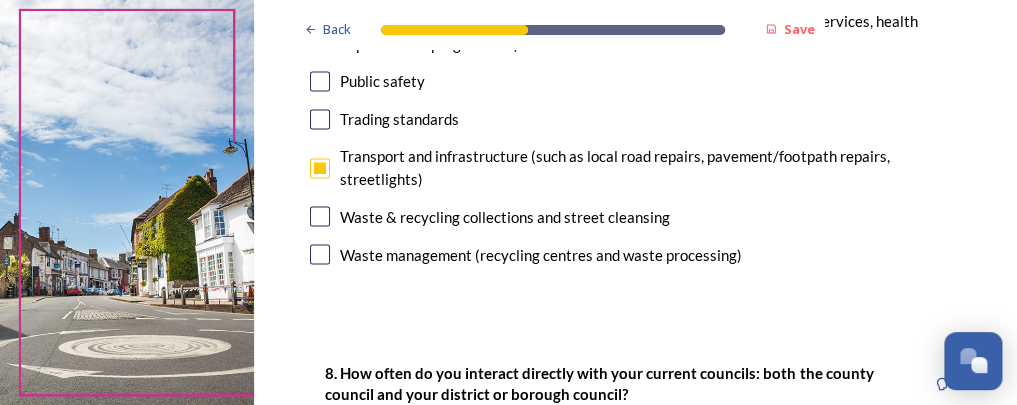 click at bounding box center [320, 216] 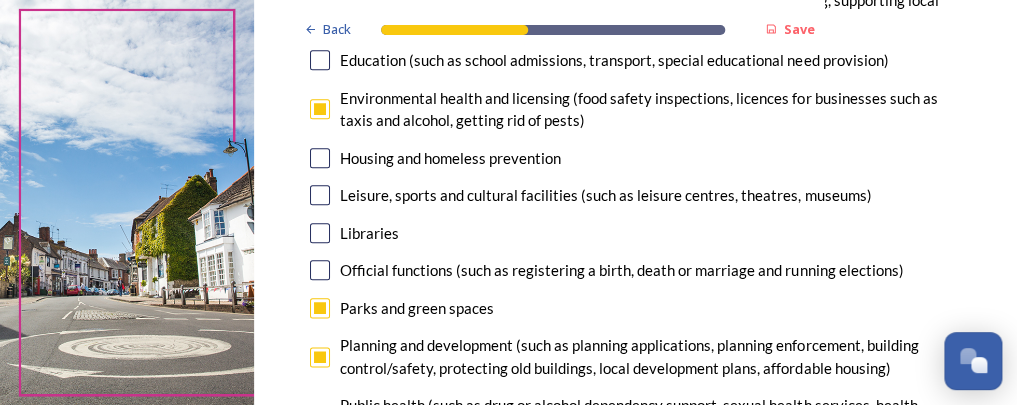 scroll, scrollTop: 384, scrollLeft: 0, axis: vertical 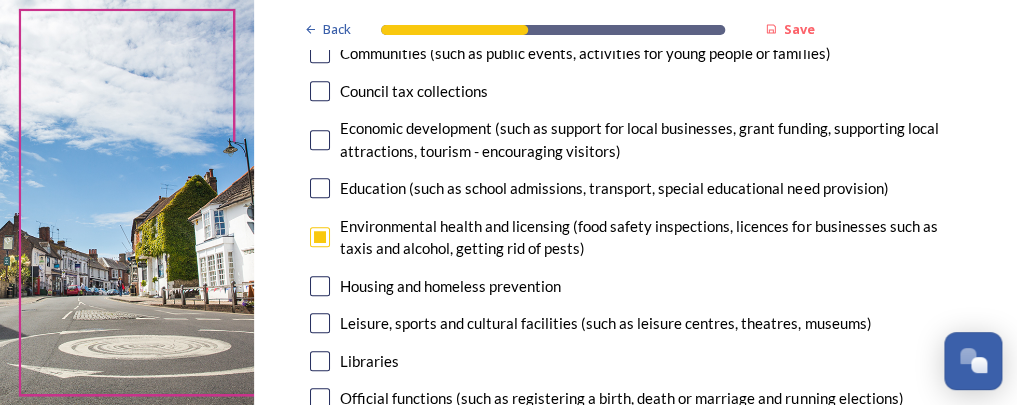 click at bounding box center [320, 237] 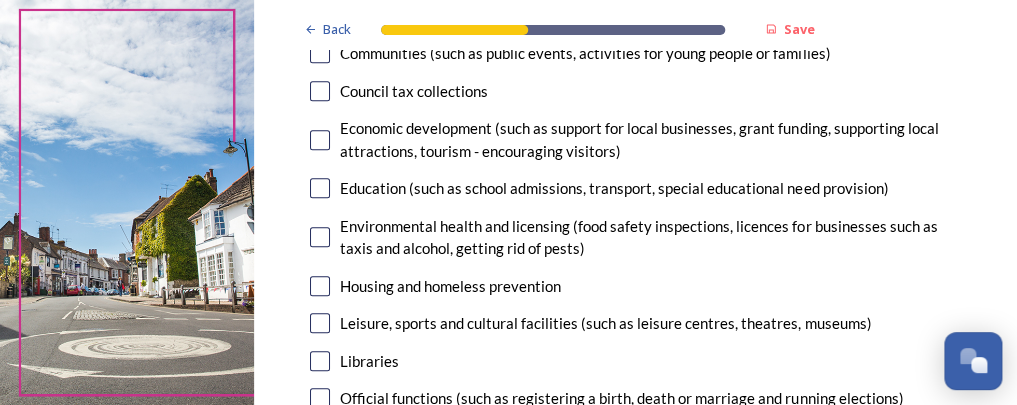 scroll, scrollTop: 896, scrollLeft: 0, axis: vertical 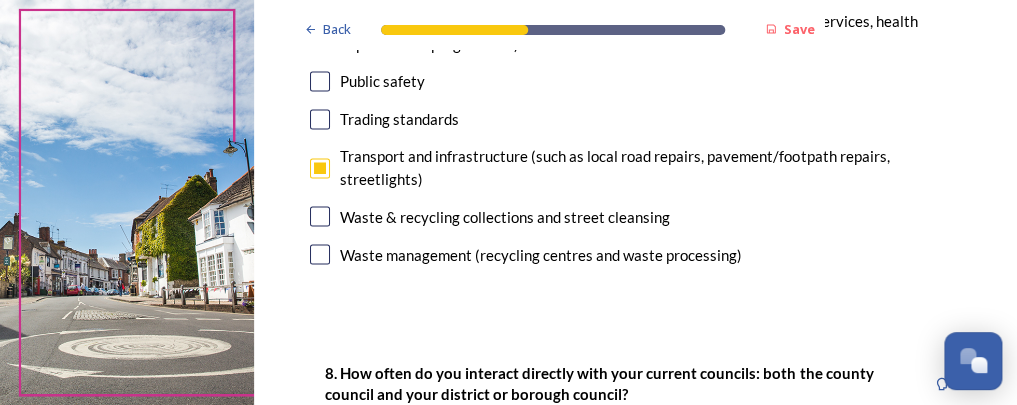 click at bounding box center (320, 216) 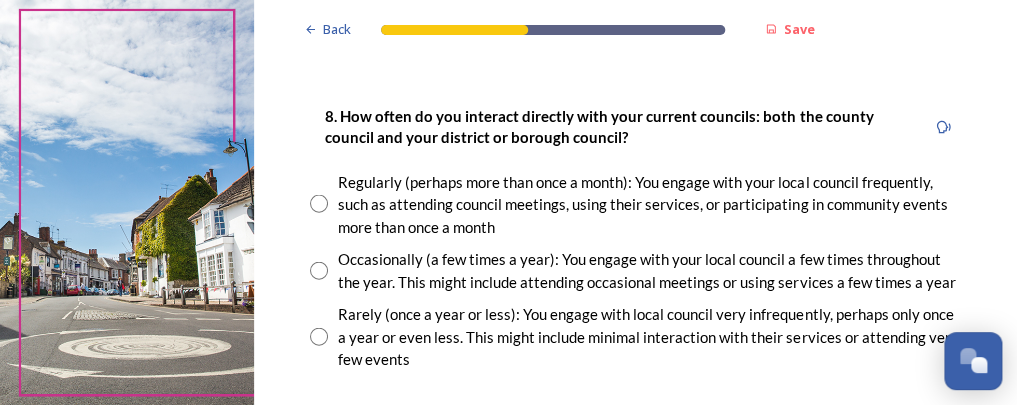 scroll, scrollTop: 1280, scrollLeft: 0, axis: vertical 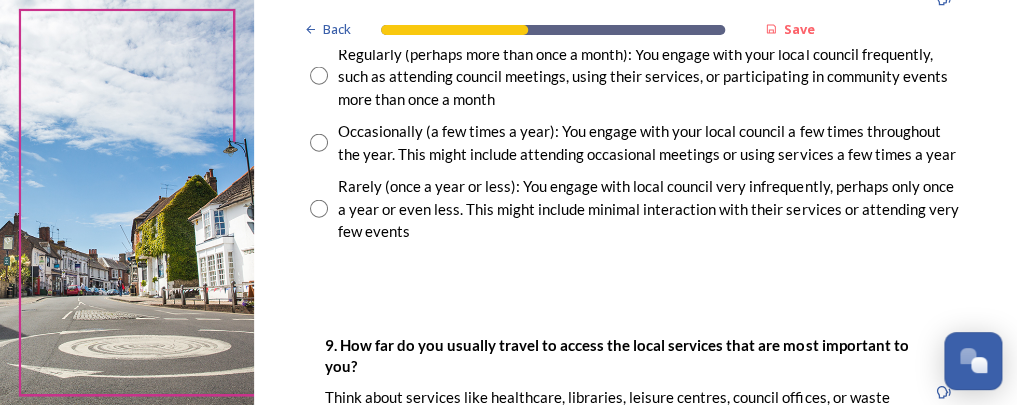 click at bounding box center (319, 76) 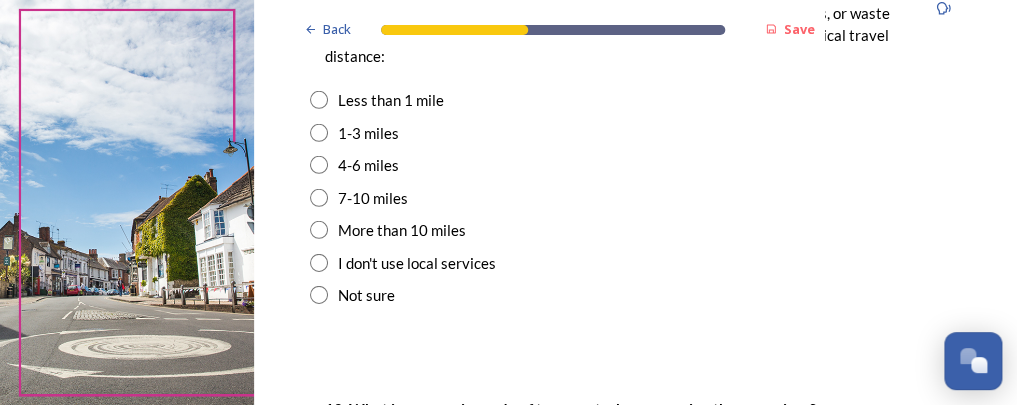 scroll, scrollTop: 1792, scrollLeft: 0, axis: vertical 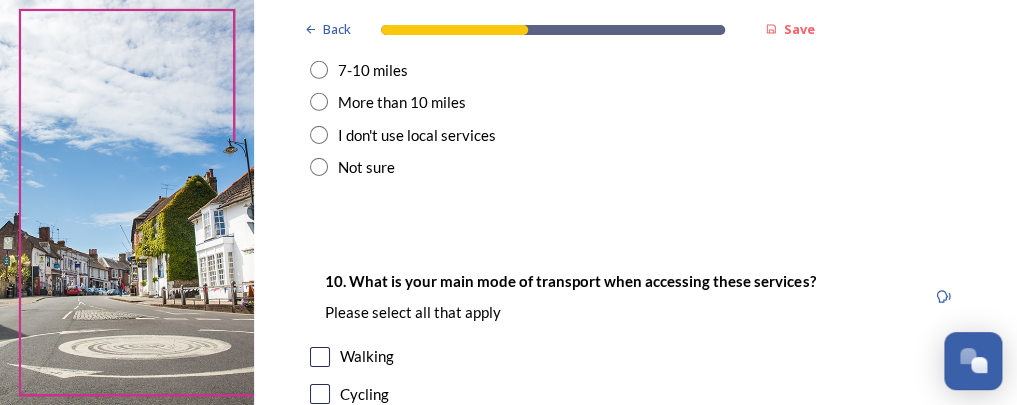 click at bounding box center (319, 5) 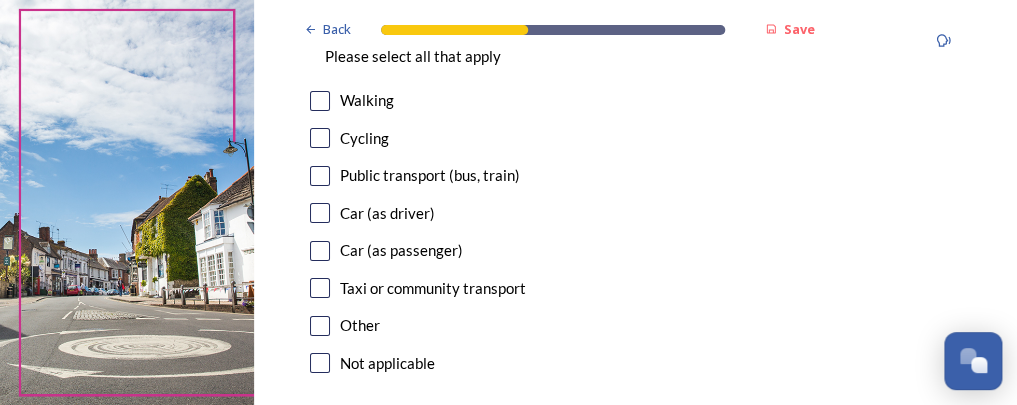scroll, scrollTop: 2176, scrollLeft: 0, axis: vertical 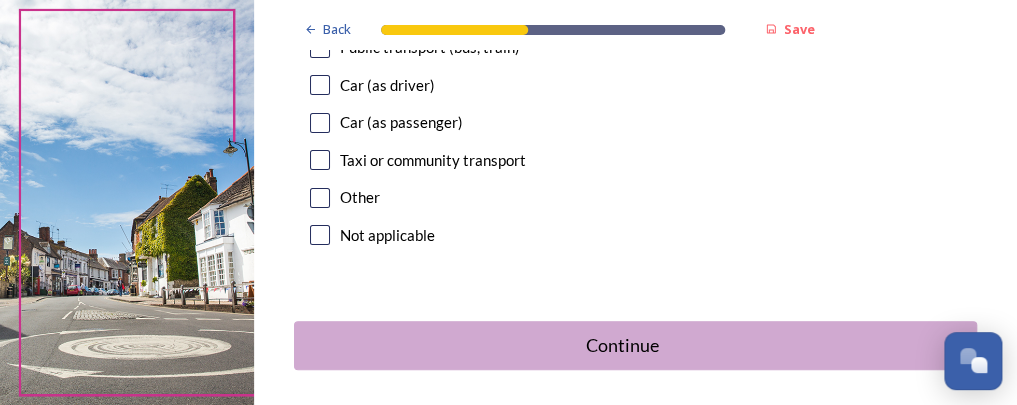 click at bounding box center (320, 10) 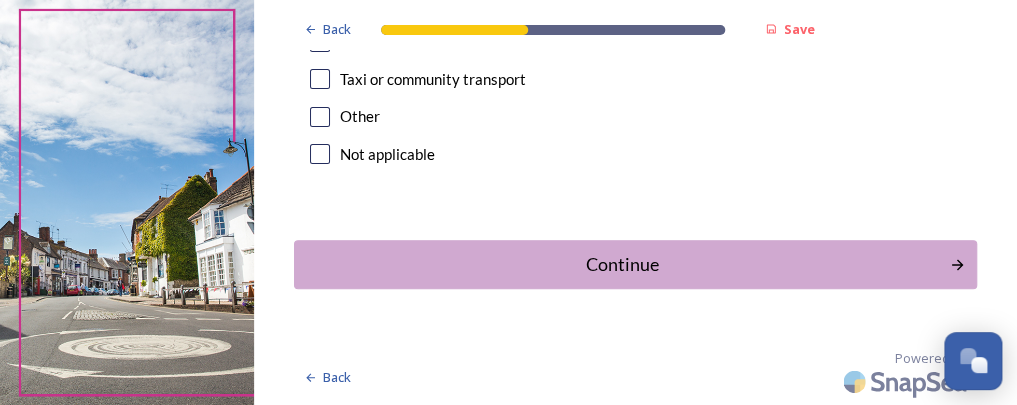scroll, scrollTop: 2434, scrollLeft: 0, axis: vertical 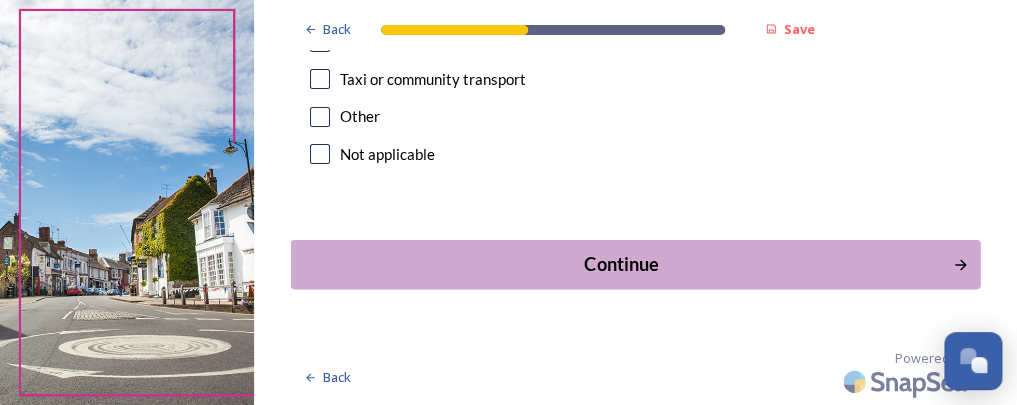 click on "Continue" at bounding box center (622, 264) 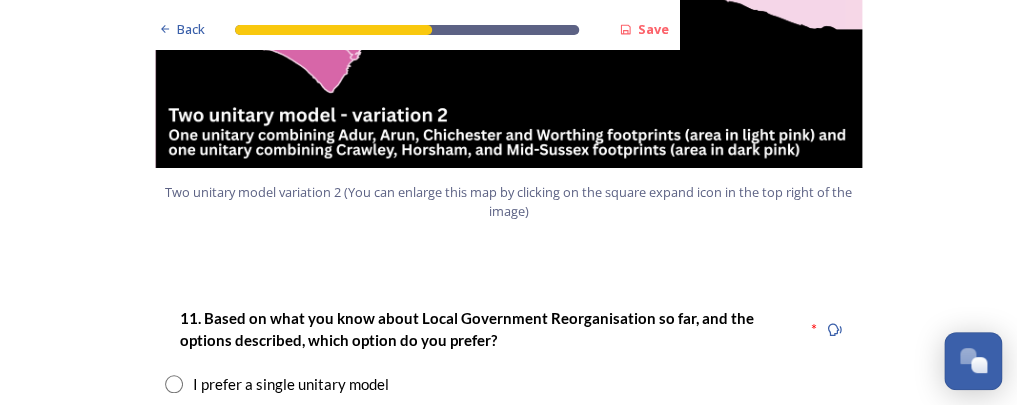scroll, scrollTop: 2560, scrollLeft: 0, axis: vertical 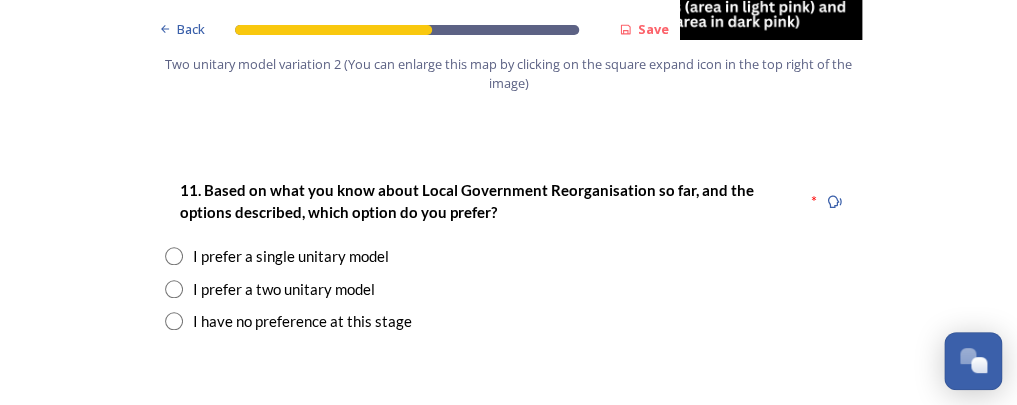 click at bounding box center [174, 289] 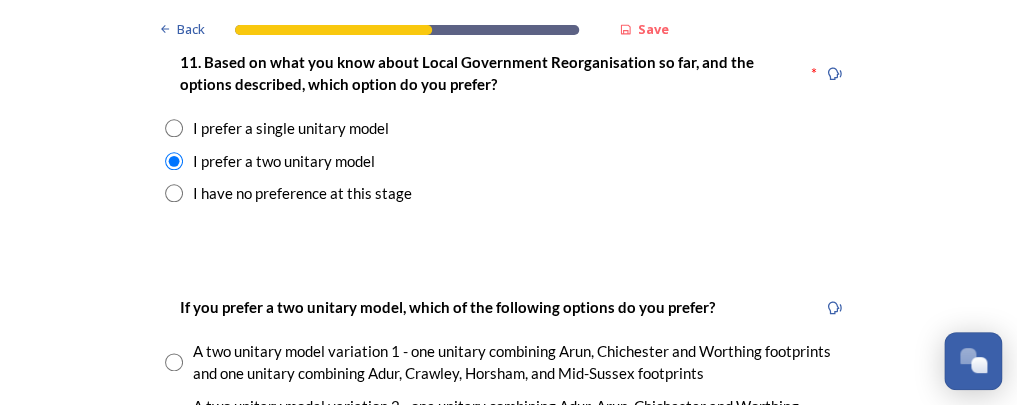 scroll, scrollTop: 2816, scrollLeft: 0, axis: vertical 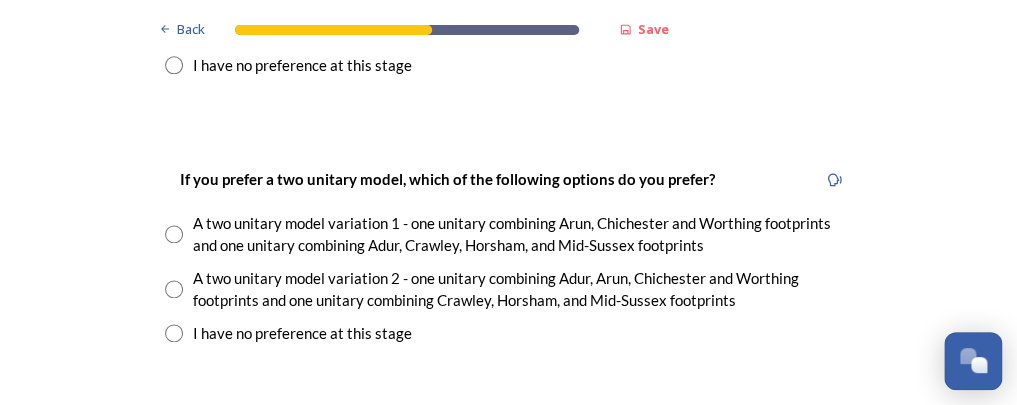 click at bounding box center [174, 234] 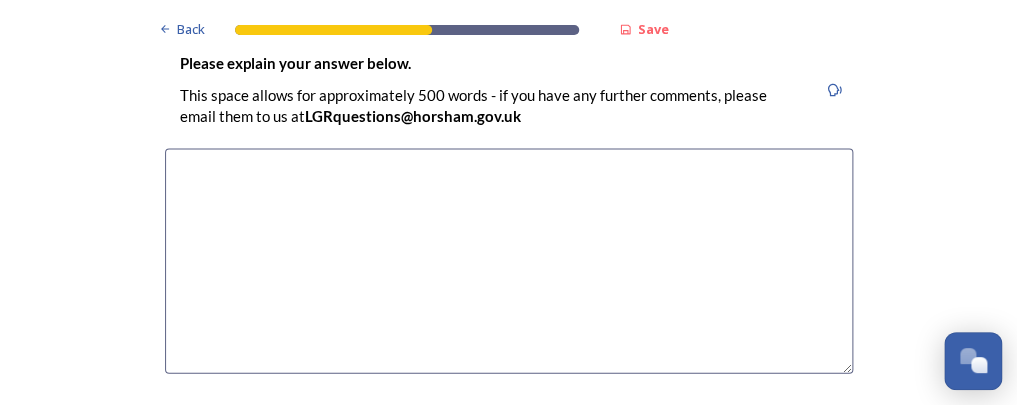 scroll, scrollTop: 3072, scrollLeft: 0, axis: vertical 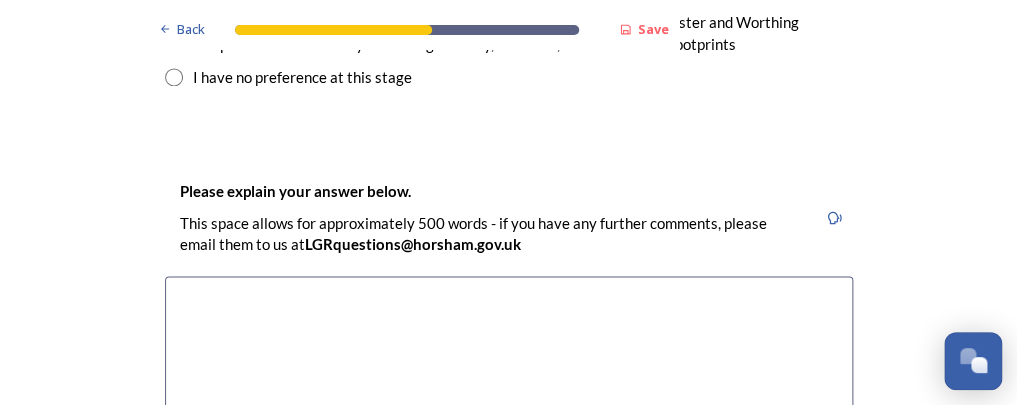 click at bounding box center (509, 388) 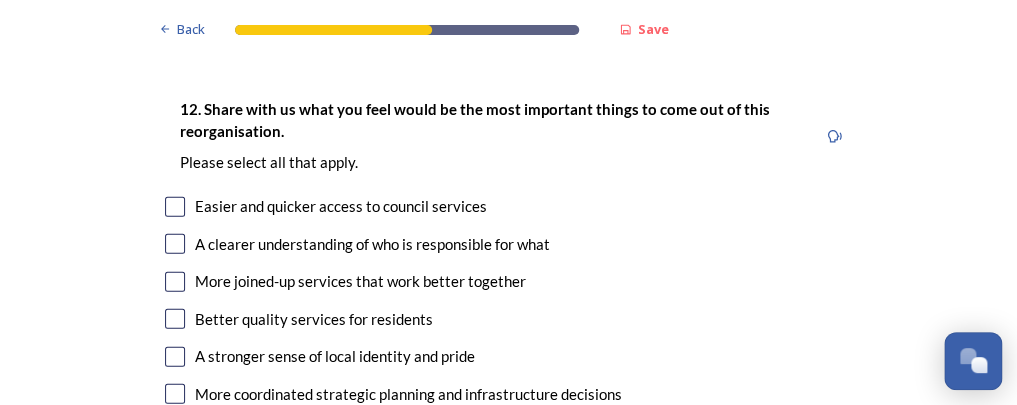 scroll, scrollTop: 3712, scrollLeft: 0, axis: vertical 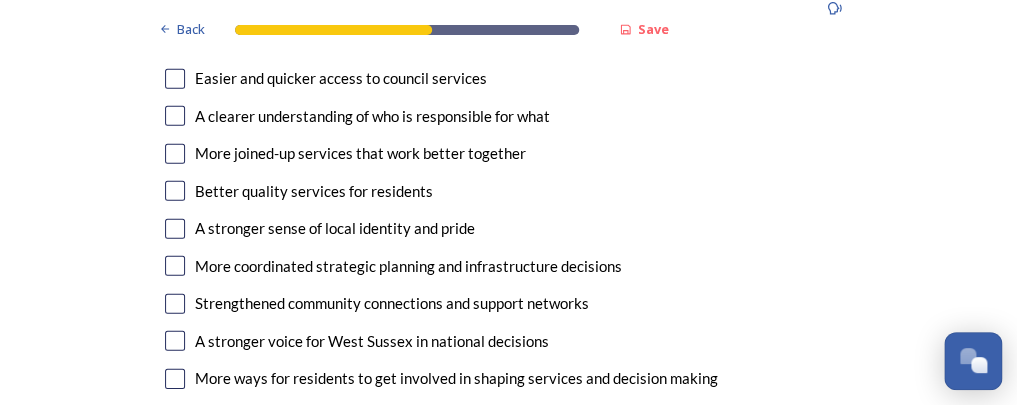 type on "In my view the smaller the unitary authority the more likely the issues raised by town and parish councils will be addressed. My concern is that the good local knowledge at district level is going to be lost in larger entities." 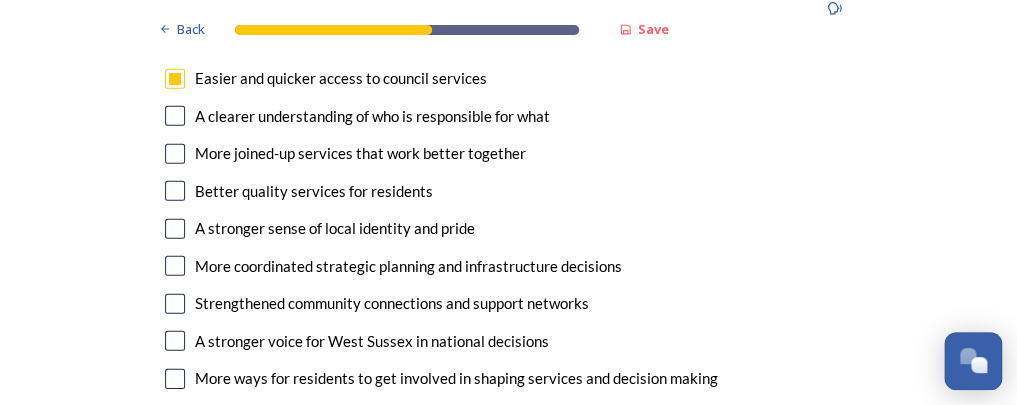 scroll, scrollTop: 3584, scrollLeft: 0, axis: vertical 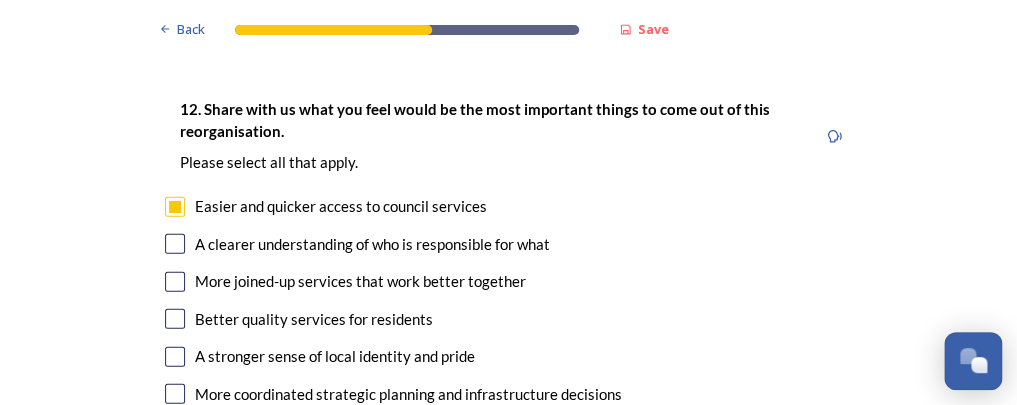 click at bounding box center [175, 282] 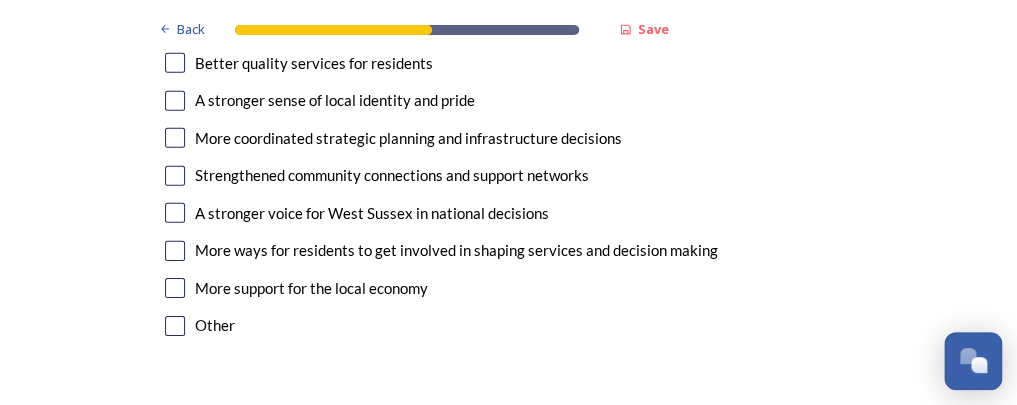 scroll, scrollTop: 3712, scrollLeft: 0, axis: vertical 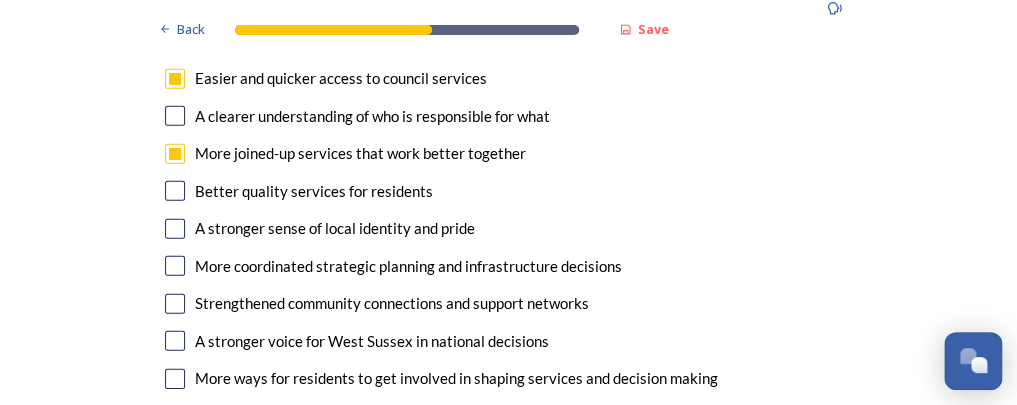 click at bounding box center [175, 266] 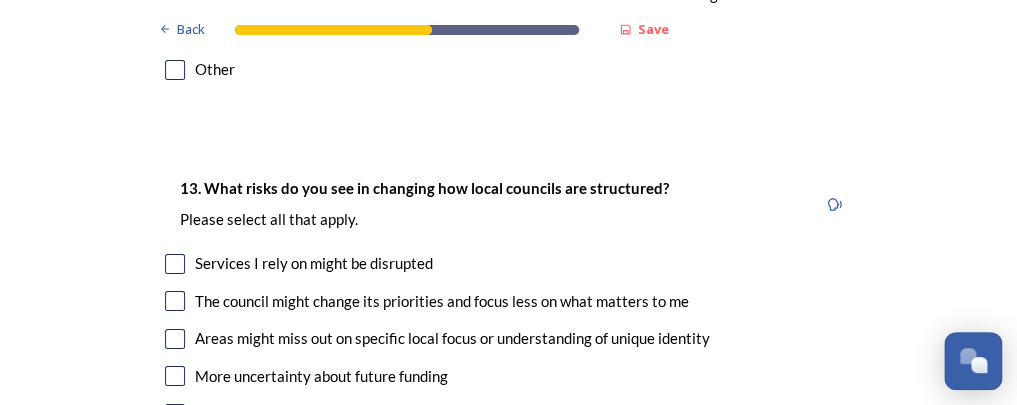 scroll, scrollTop: 4224, scrollLeft: 0, axis: vertical 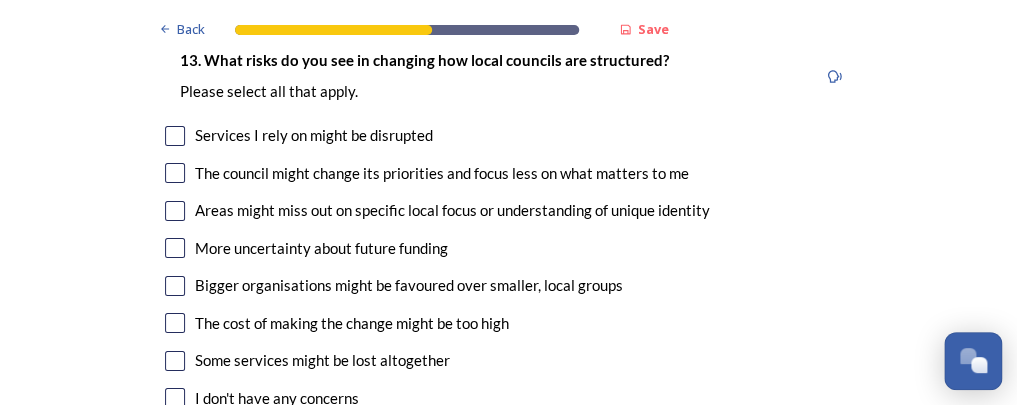 click at bounding box center [175, 211] 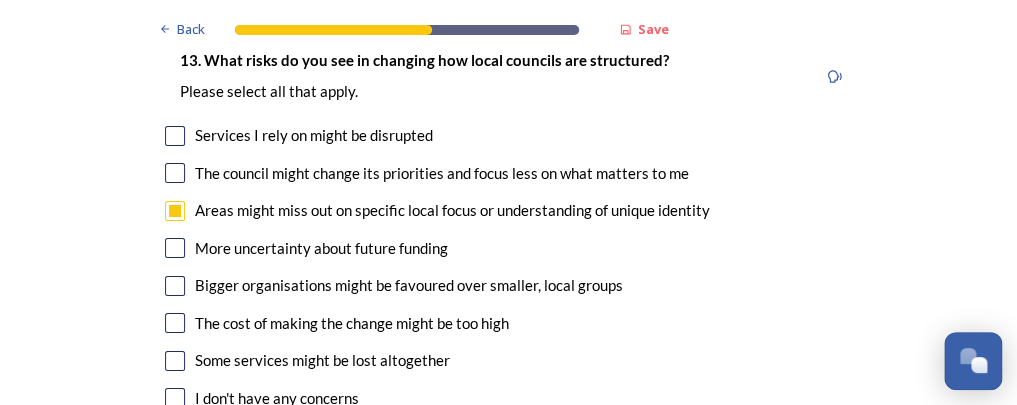 click at bounding box center [175, 248] 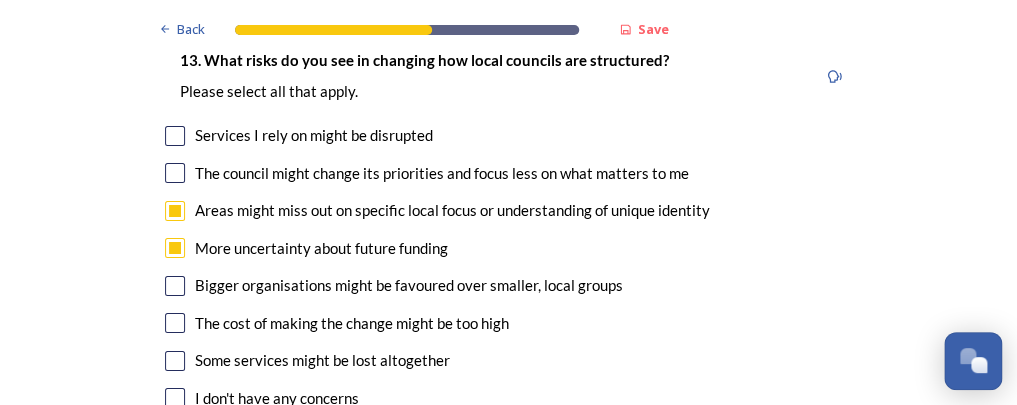 scroll, scrollTop: 4352, scrollLeft: 0, axis: vertical 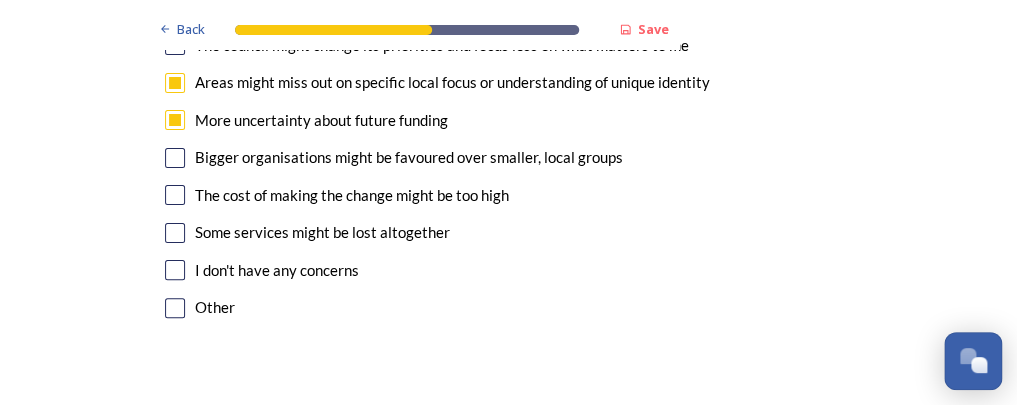 click at bounding box center (175, 195) 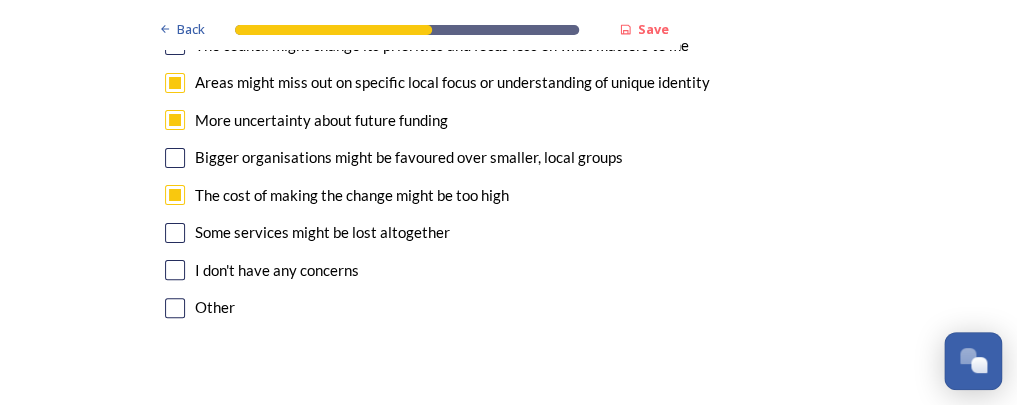 click at bounding box center [175, 233] 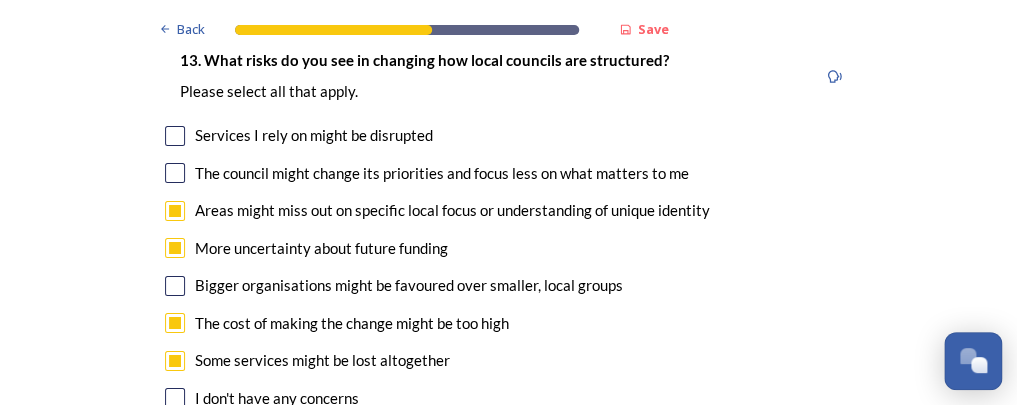scroll, scrollTop: 4096, scrollLeft: 0, axis: vertical 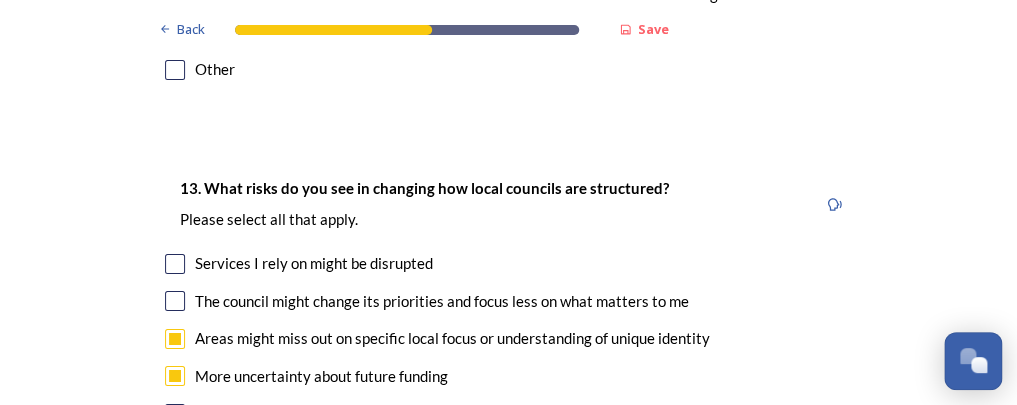 click at bounding box center (175, 301) 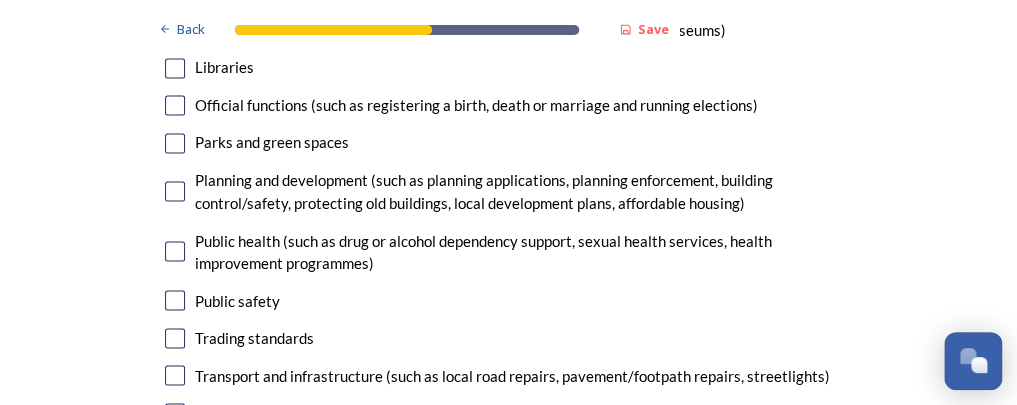 scroll, scrollTop: 5376, scrollLeft: 0, axis: vertical 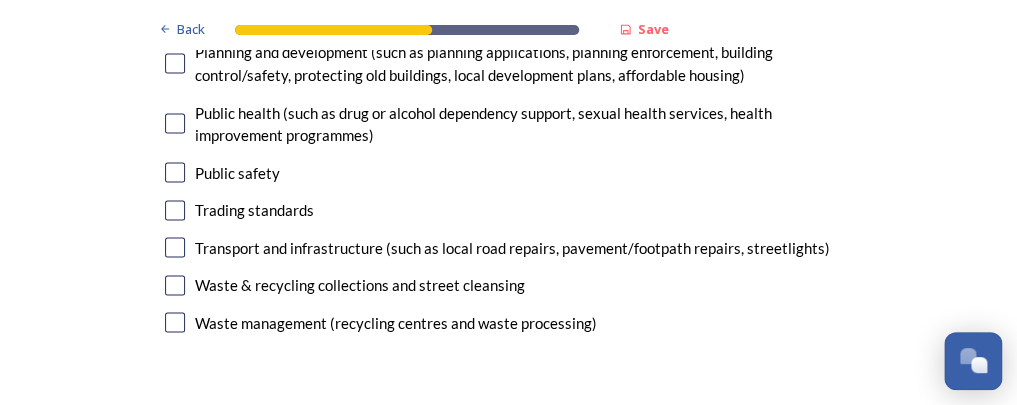 click at bounding box center [175, 247] 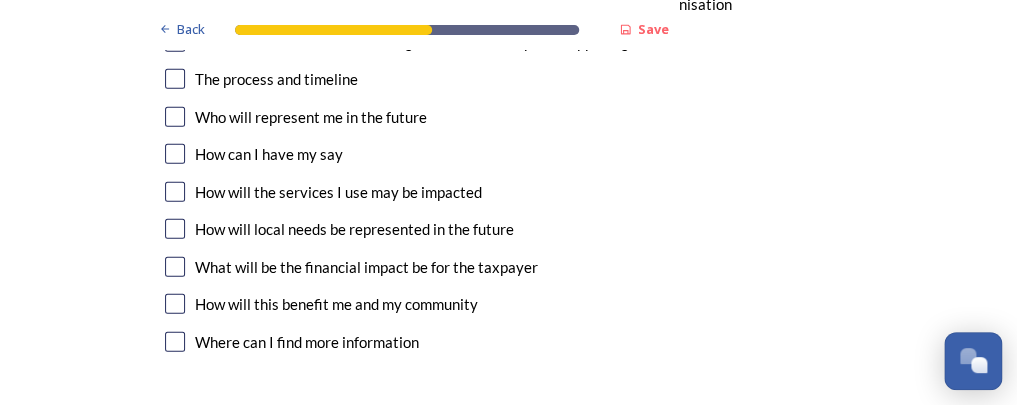 scroll, scrollTop: 5760, scrollLeft: 0, axis: vertical 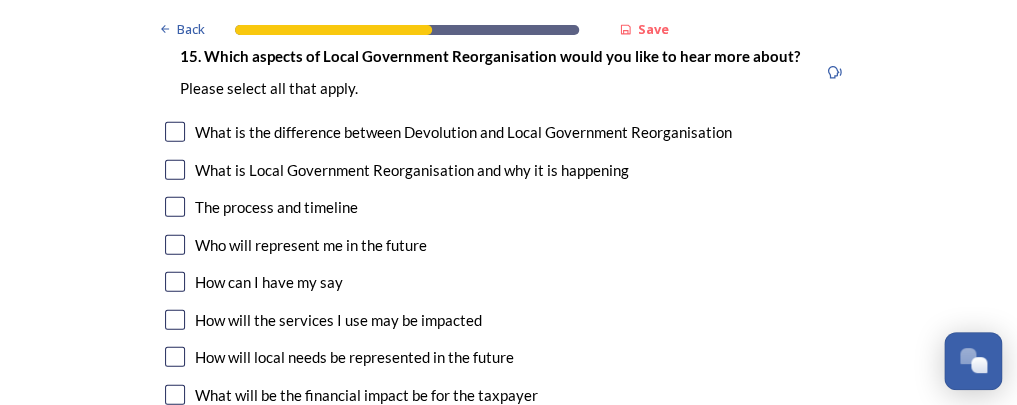click at bounding box center [175, 132] 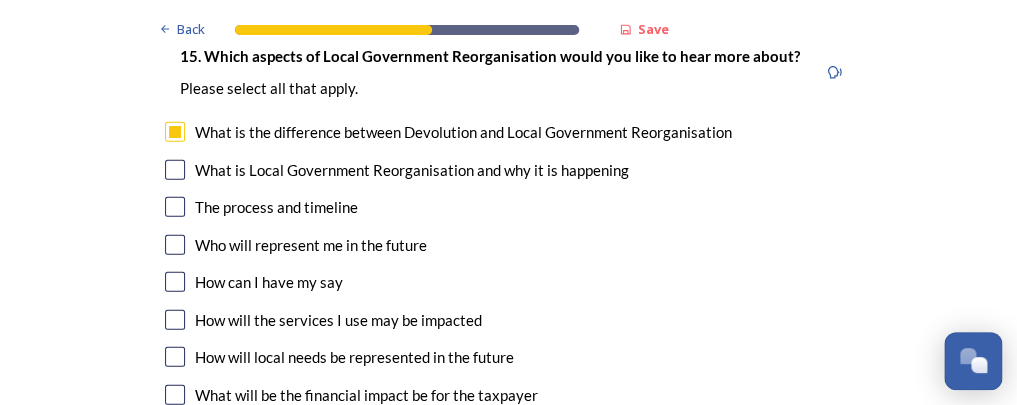 click at bounding box center [175, 170] 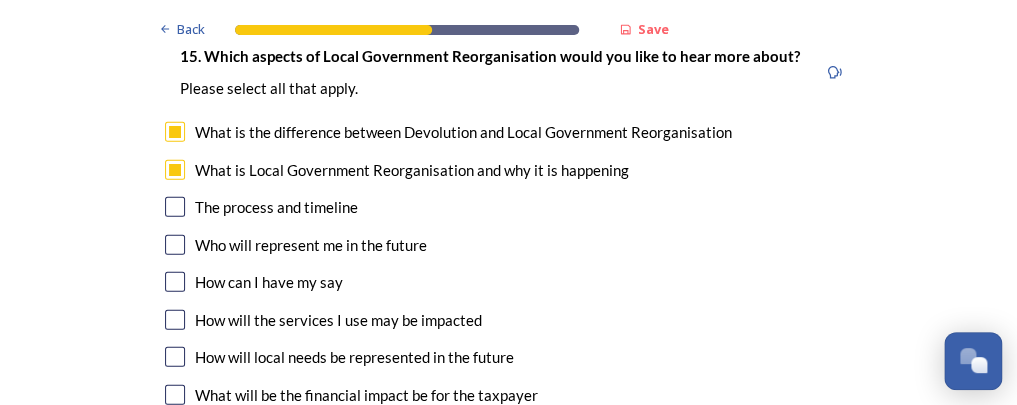 click at bounding box center (175, 170) 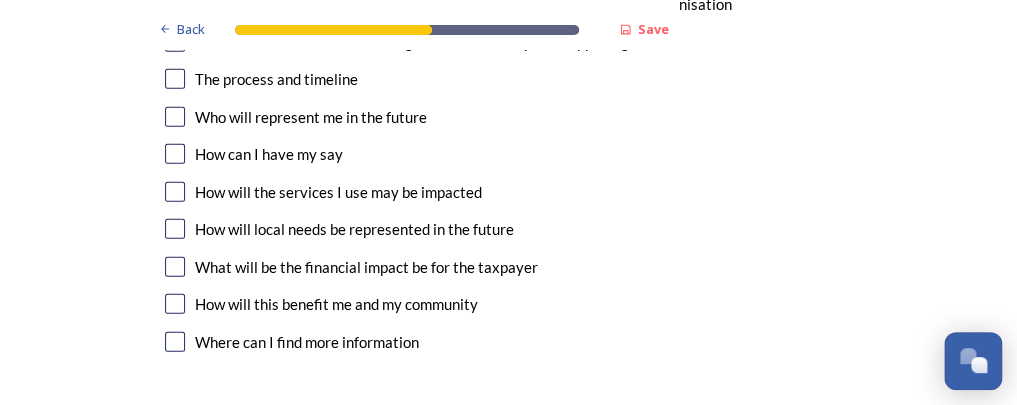 scroll, scrollTop: 5760, scrollLeft: 0, axis: vertical 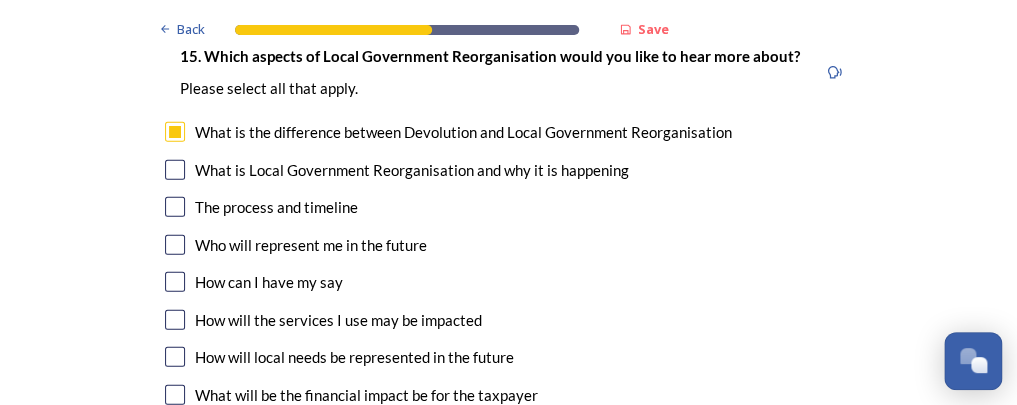 click at bounding box center [175, 282] 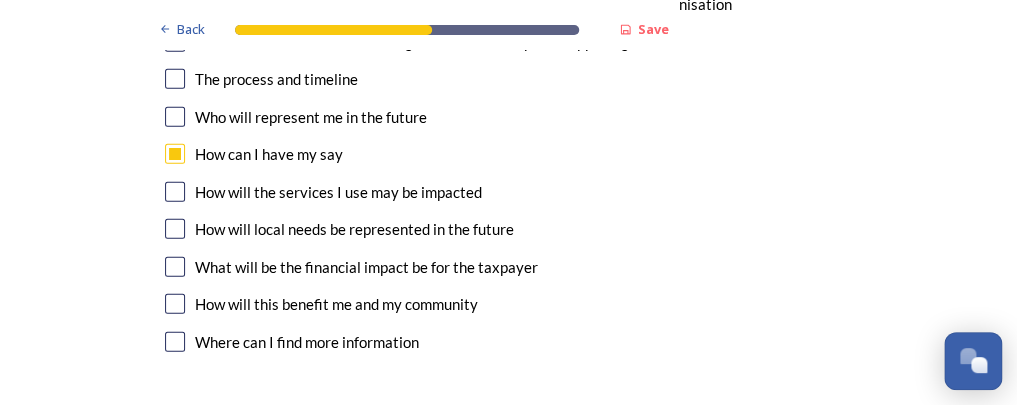 scroll, scrollTop: 6016, scrollLeft: 0, axis: vertical 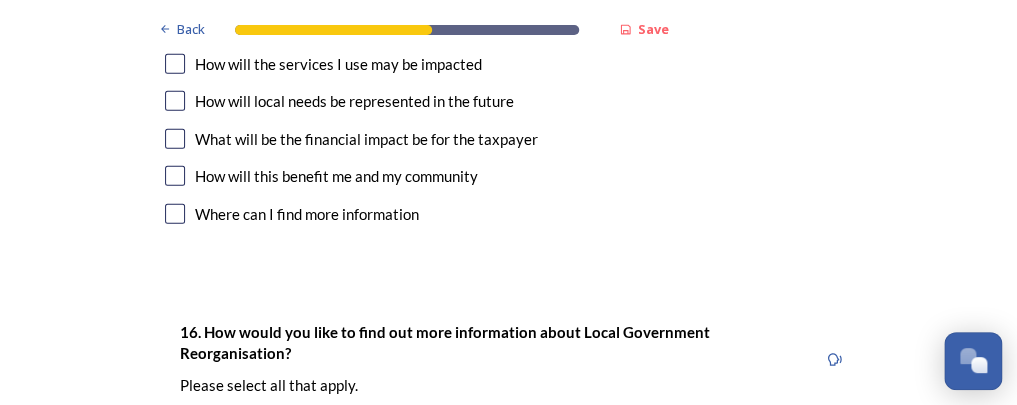 click at bounding box center [175, 64] 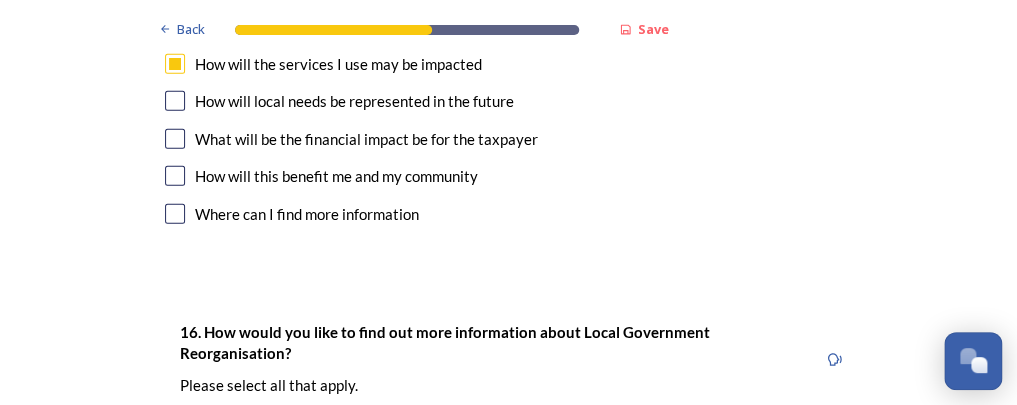 click at bounding box center (175, 101) 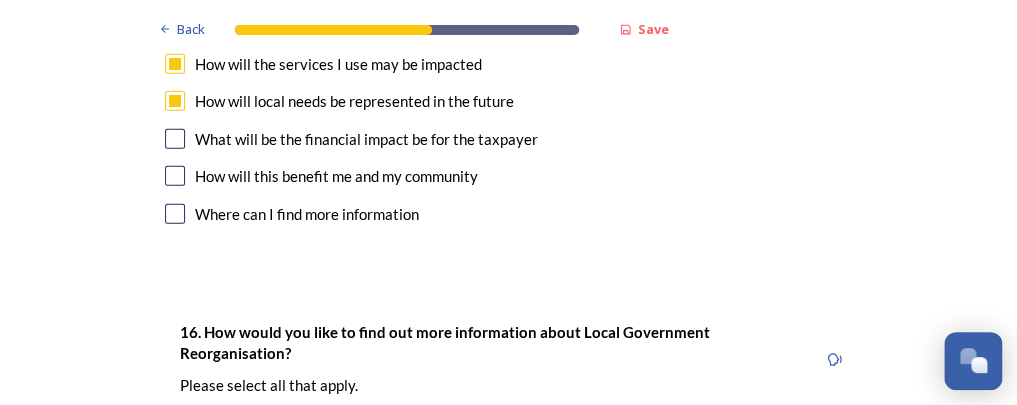 click at bounding box center (175, 139) 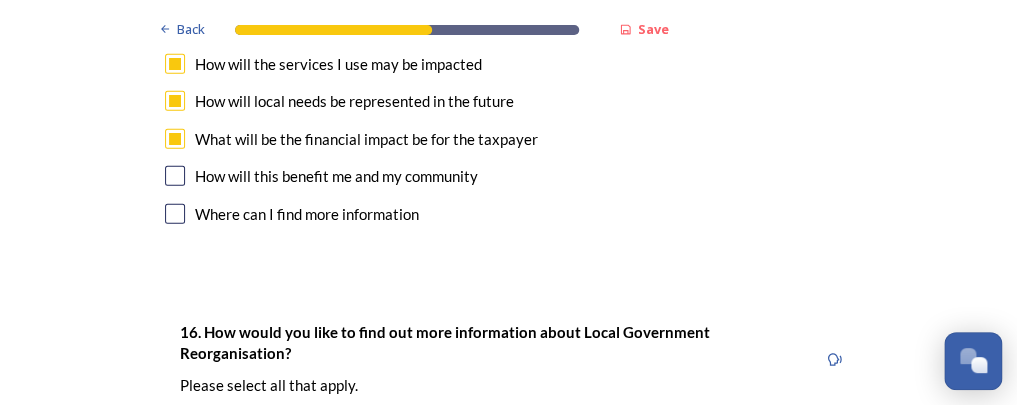 click at bounding box center [175, 176] 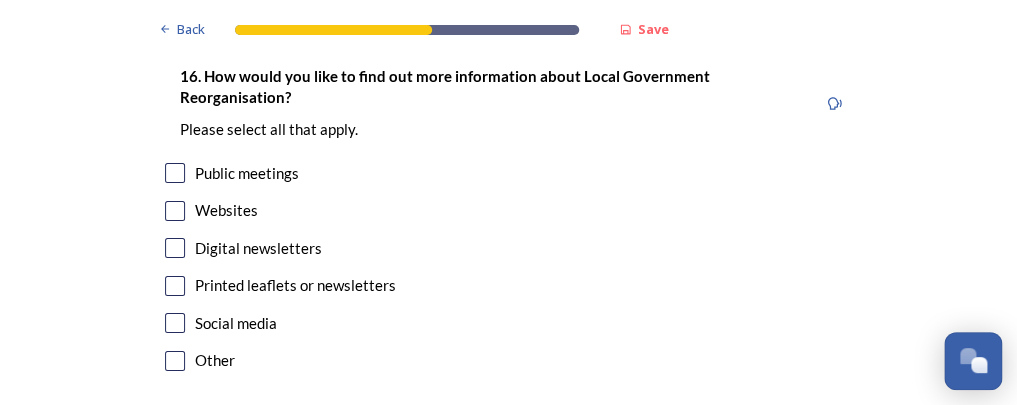 scroll, scrollTop: 6400, scrollLeft: 0, axis: vertical 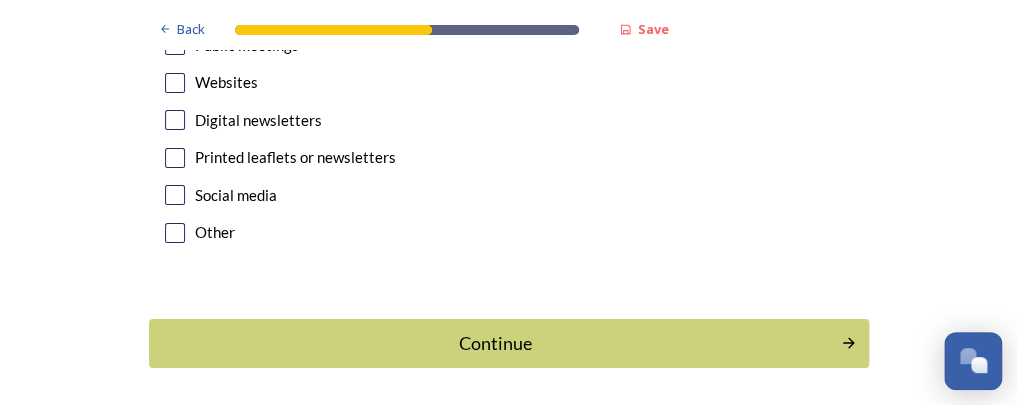click at bounding box center (175, 45) 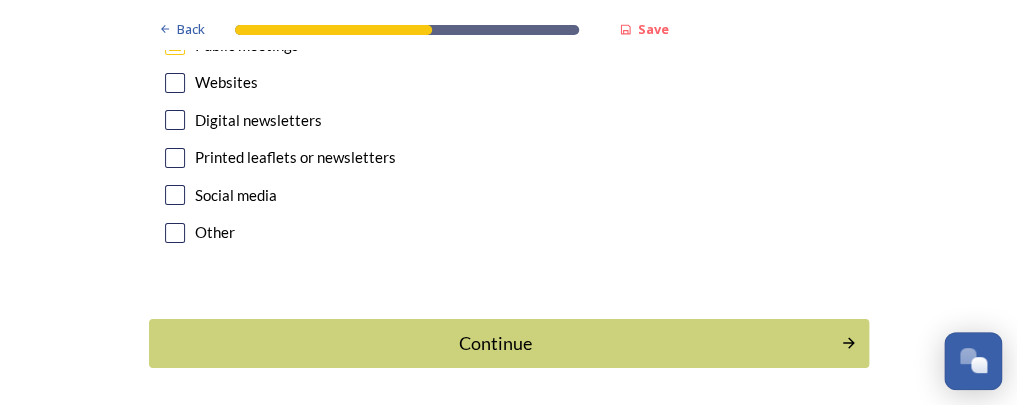 click at bounding box center (175, 83) 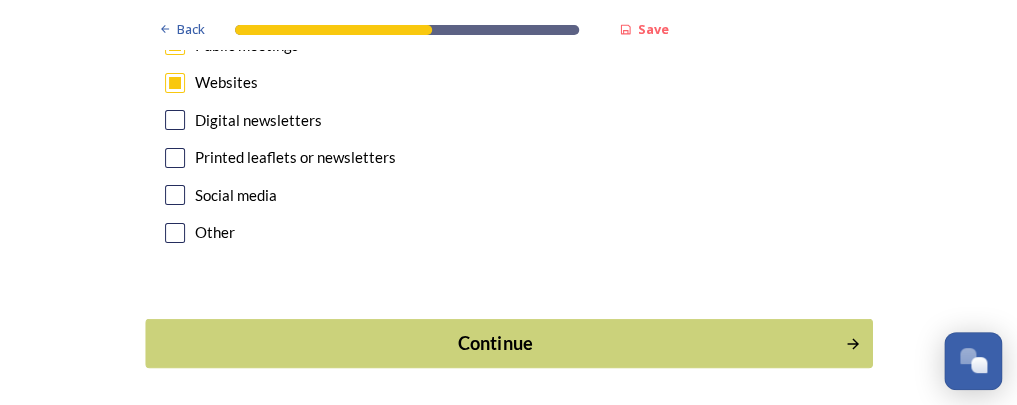click on "Continue" at bounding box center [494, 343] 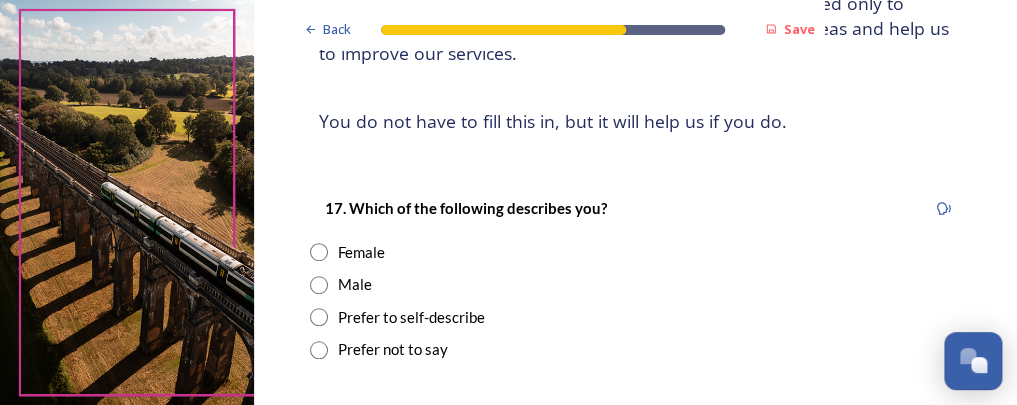 scroll, scrollTop: 384, scrollLeft: 0, axis: vertical 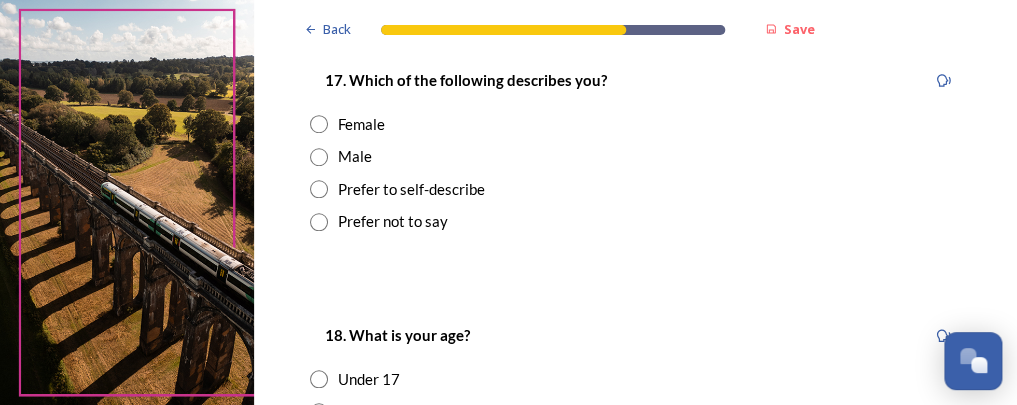 click at bounding box center (319, 157) 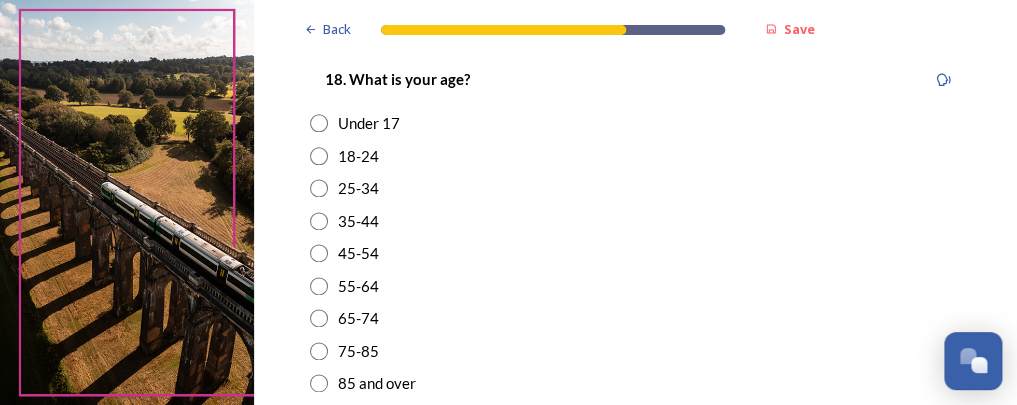 scroll, scrollTop: 768, scrollLeft: 0, axis: vertical 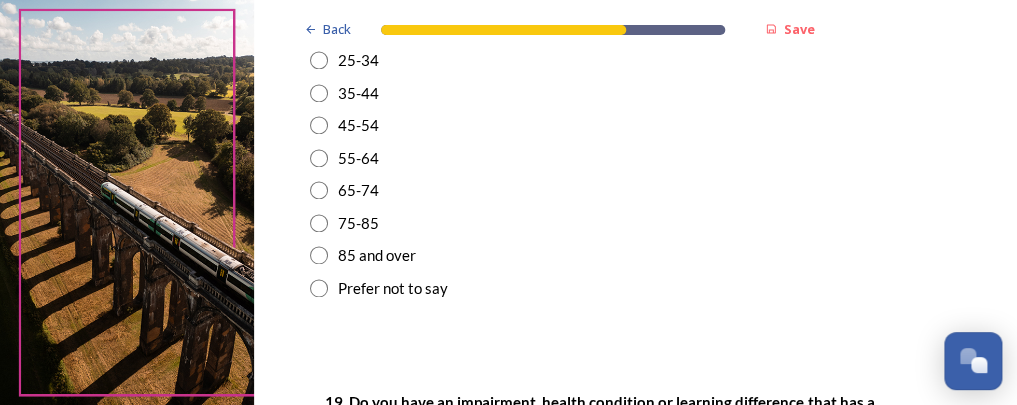 click at bounding box center (319, 223) 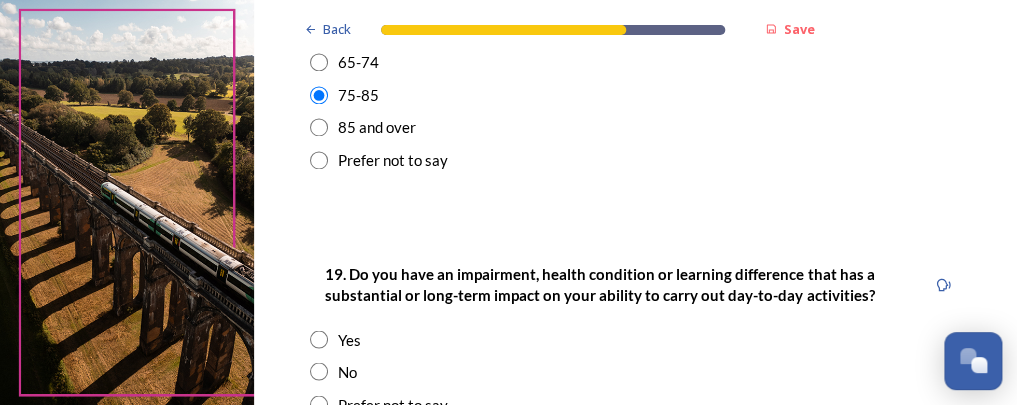 scroll, scrollTop: 1024, scrollLeft: 0, axis: vertical 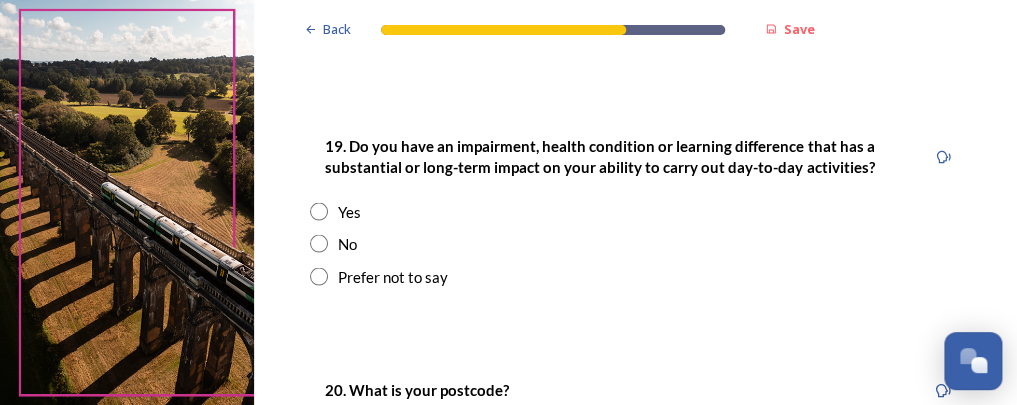 click at bounding box center (319, 243) 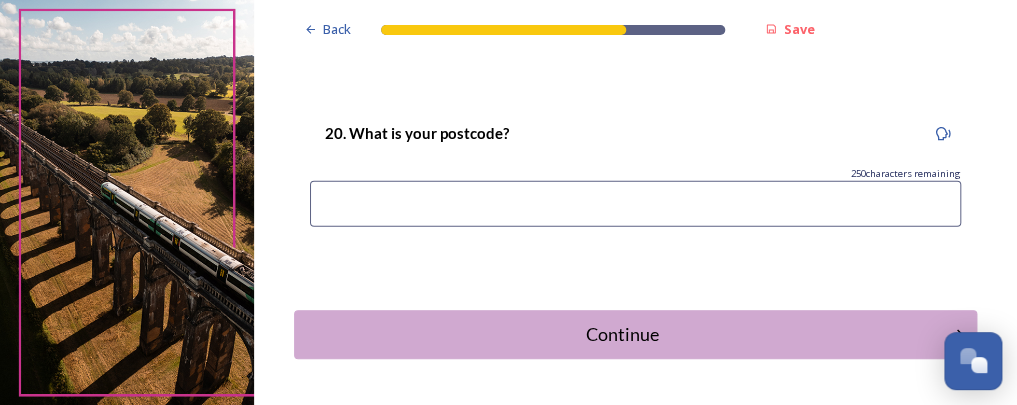 scroll, scrollTop: 1395, scrollLeft: 0, axis: vertical 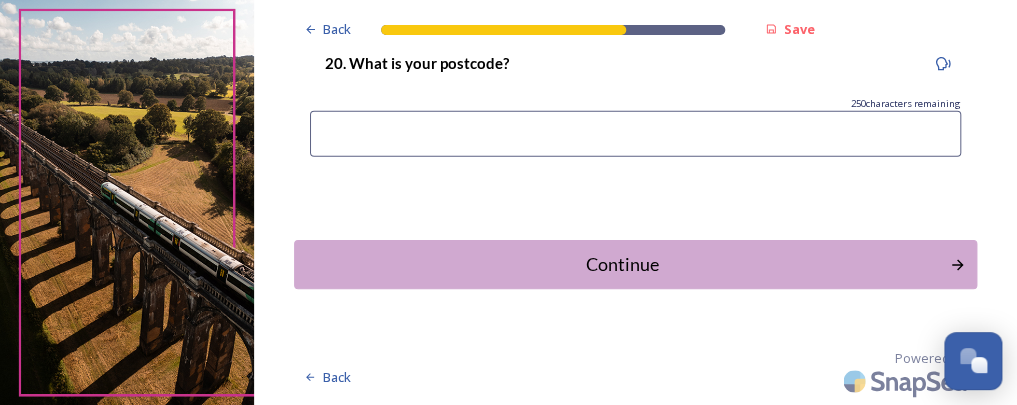 click at bounding box center (635, 134) 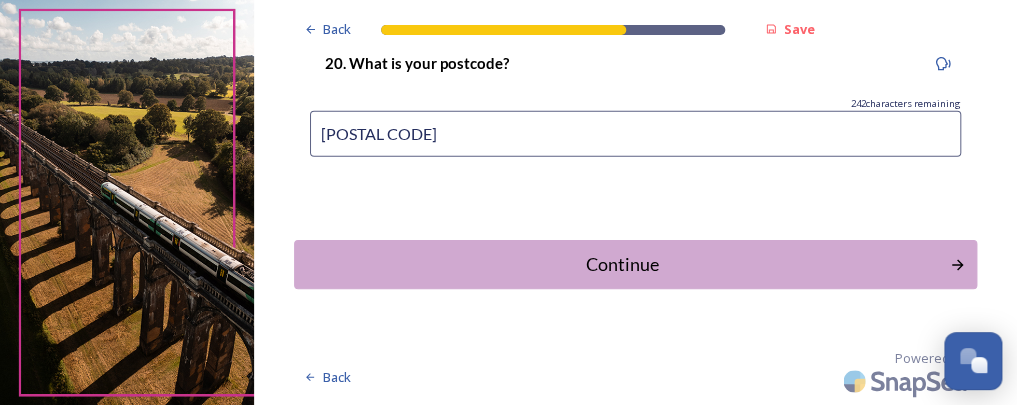 type on "[POSTAL CODE]" 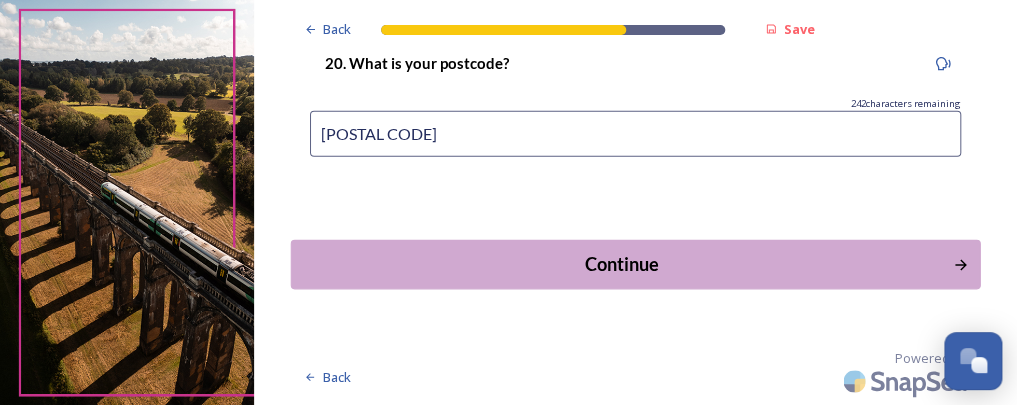 click on "Continue" at bounding box center (622, 264) 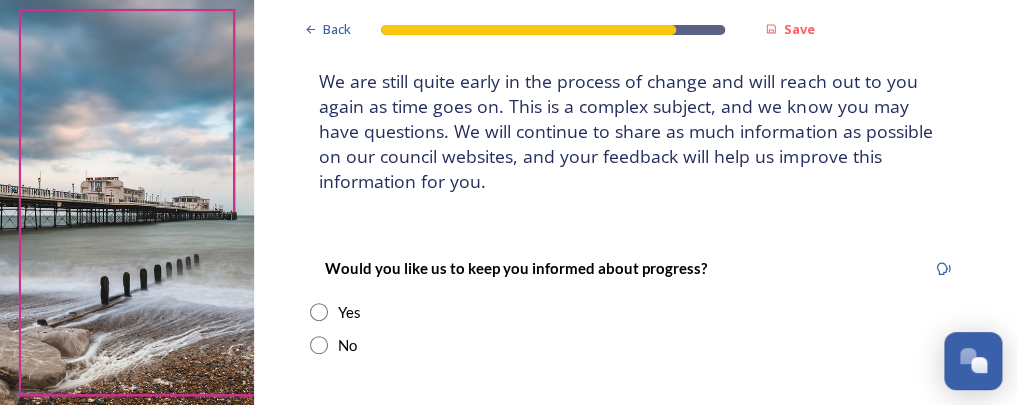scroll, scrollTop: 256, scrollLeft: 0, axis: vertical 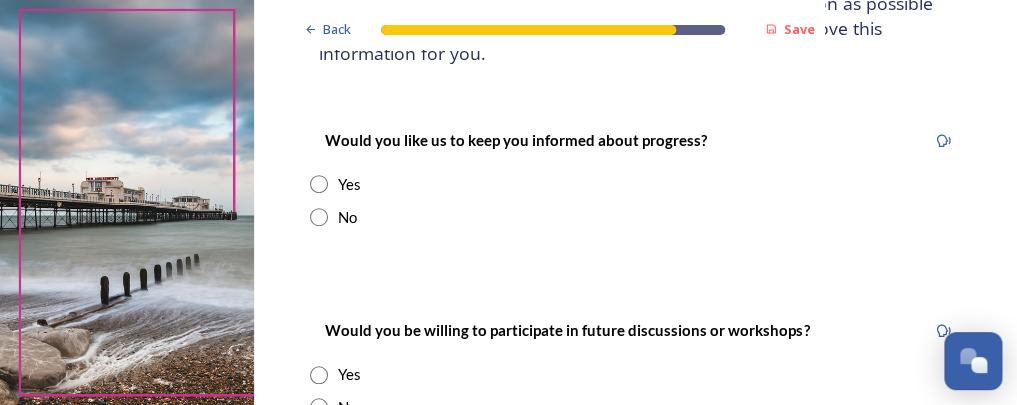 click at bounding box center (319, 184) 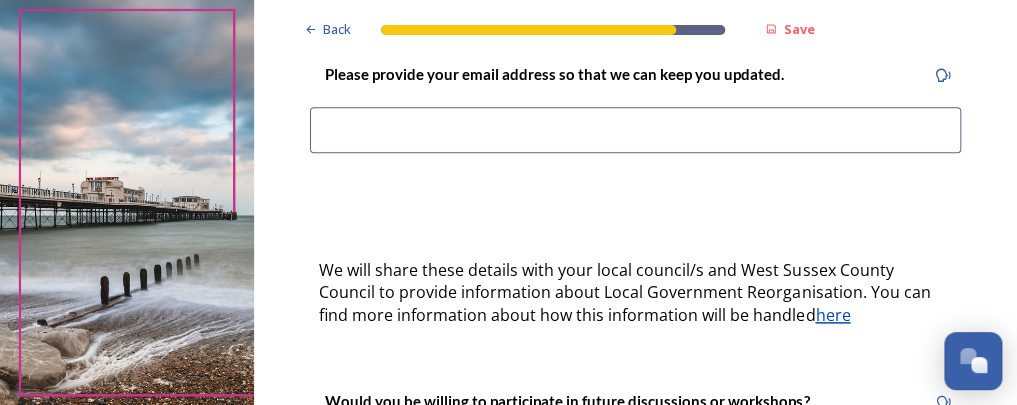 scroll, scrollTop: 384, scrollLeft: 0, axis: vertical 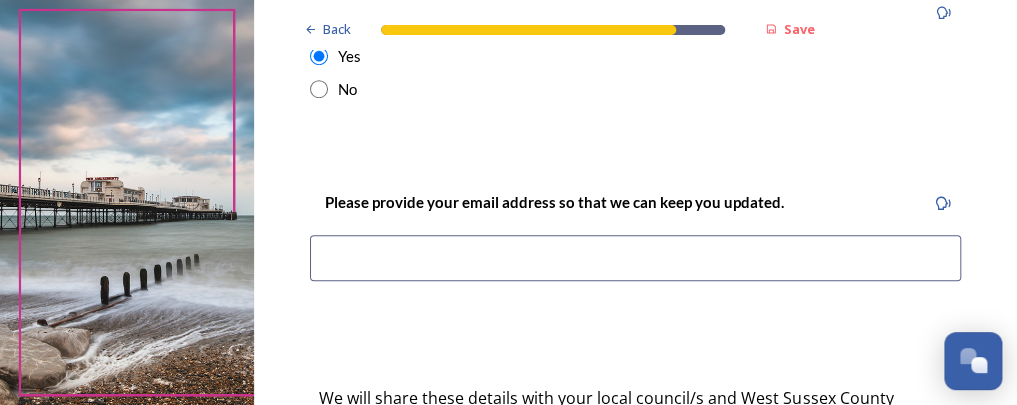 click at bounding box center (635, 258) 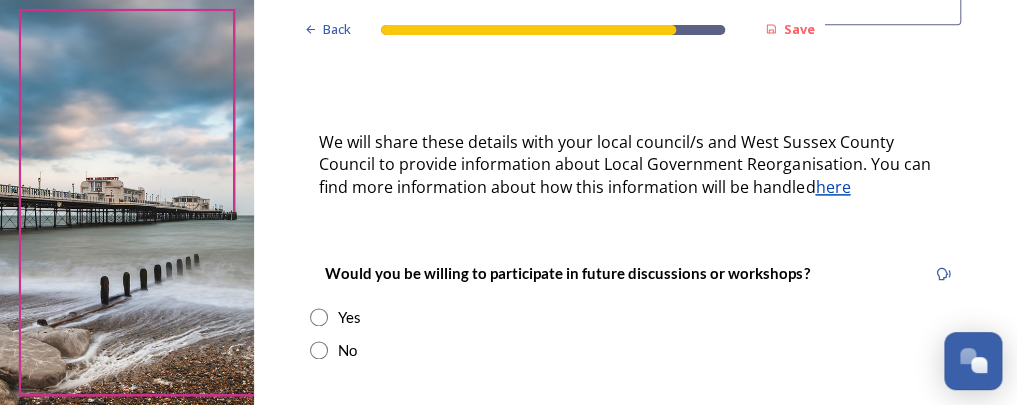 scroll, scrollTop: 768, scrollLeft: 0, axis: vertical 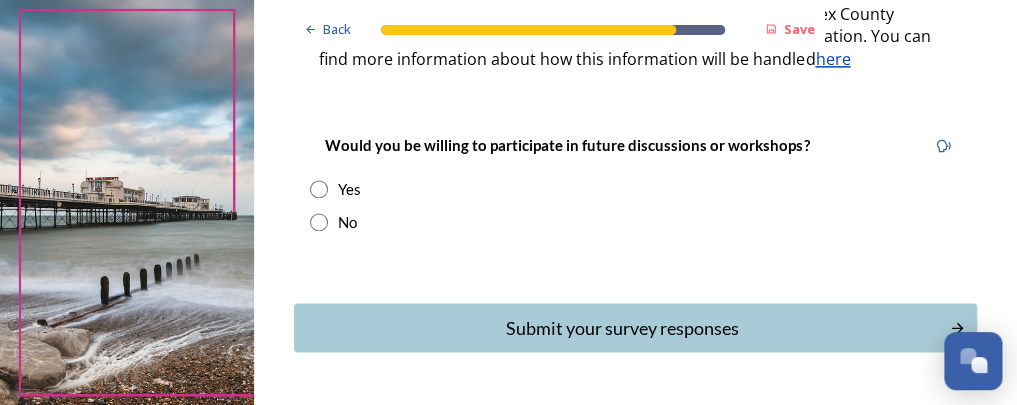 type on "[EMAIL]" 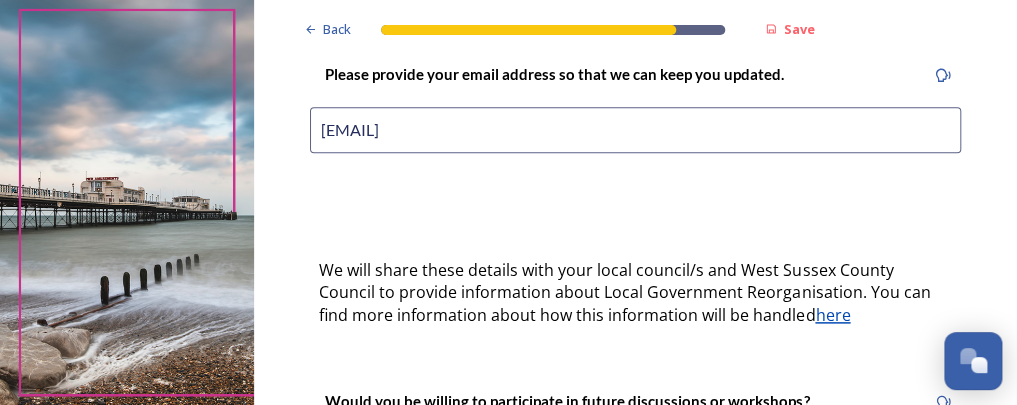scroll, scrollTop: 384, scrollLeft: 0, axis: vertical 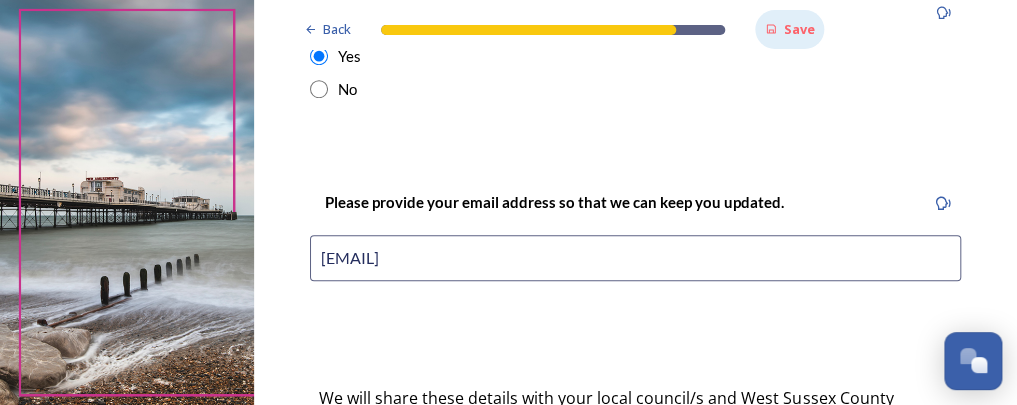 click on "Save" at bounding box center [798, 29] 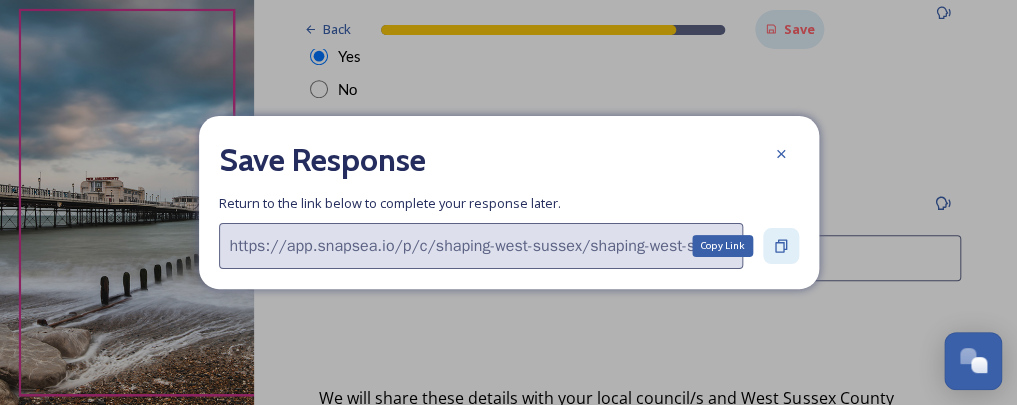 click 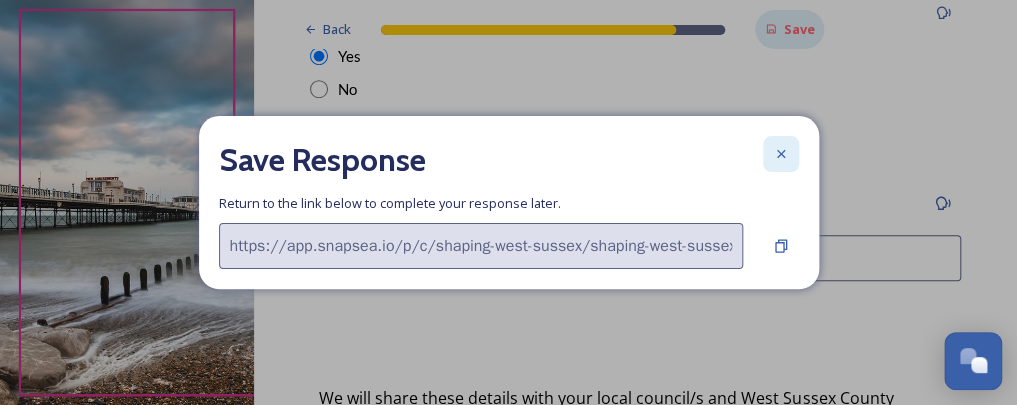 click 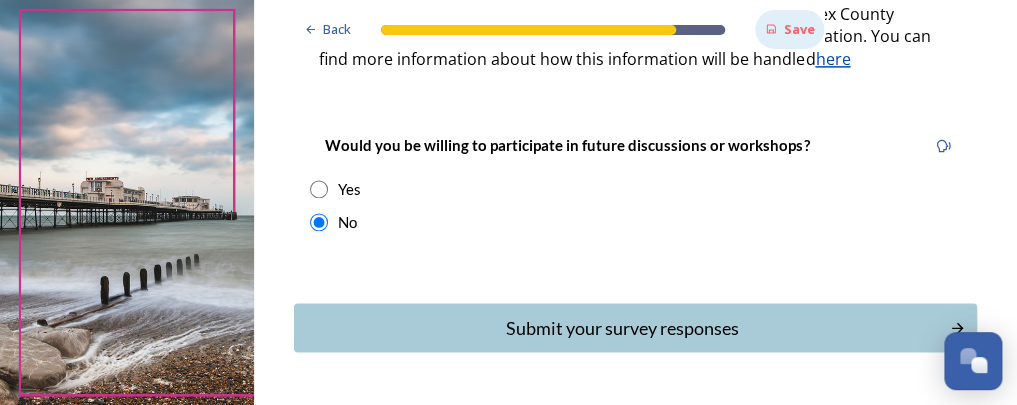 scroll, scrollTop: 920, scrollLeft: 0, axis: vertical 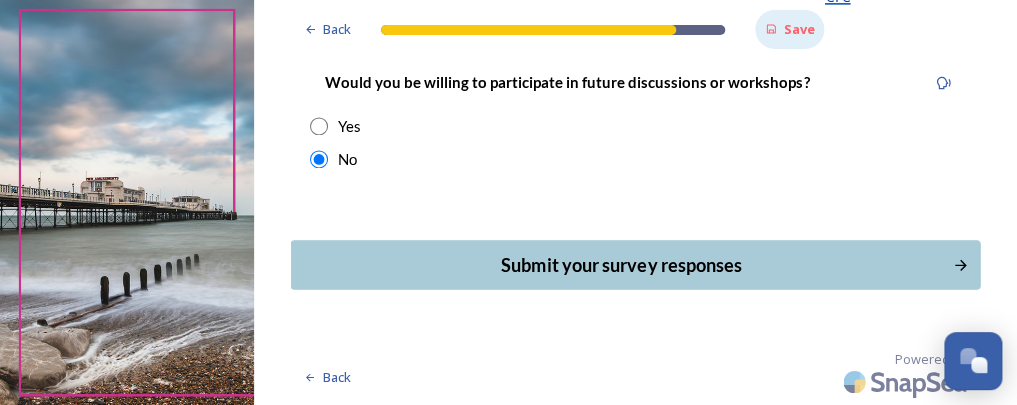 click on "Submit your survey responses" at bounding box center (622, 264) 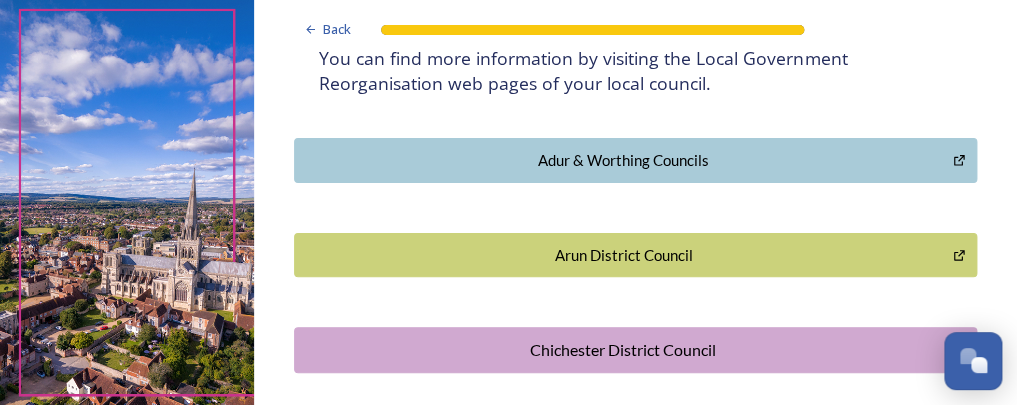 scroll, scrollTop: 287, scrollLeft: 0, axis: vertical 